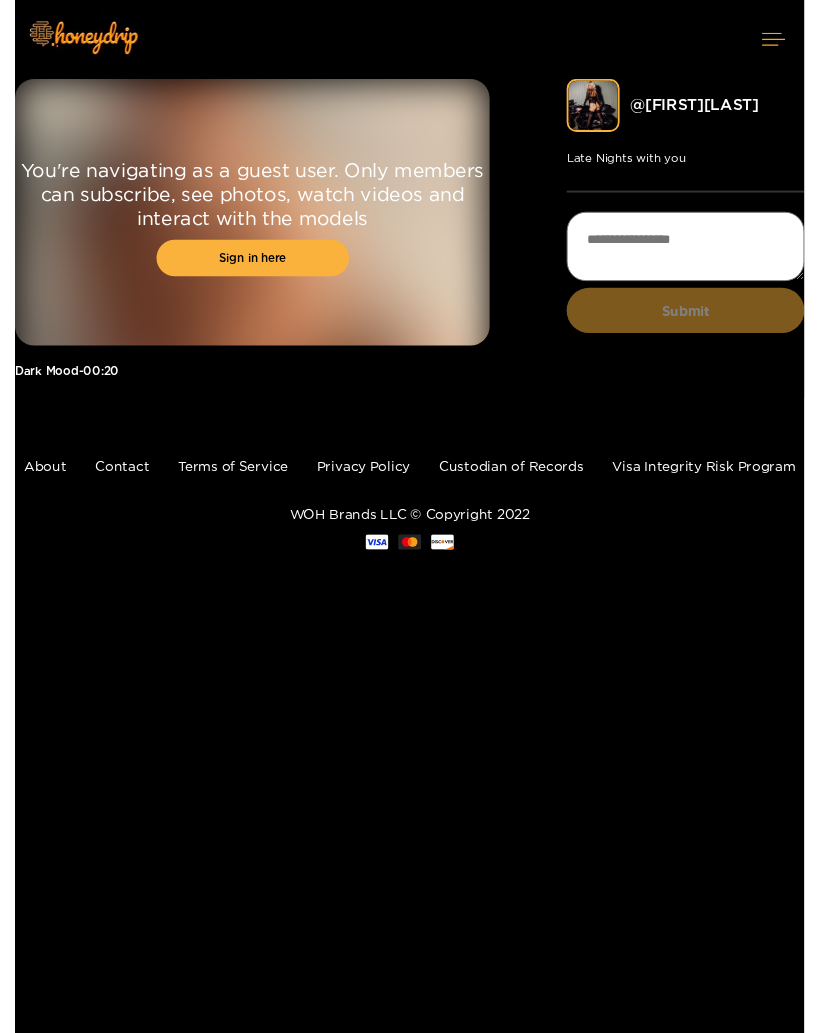 scroll, scrollTop: 0, scrollLeft: 0, axis: both 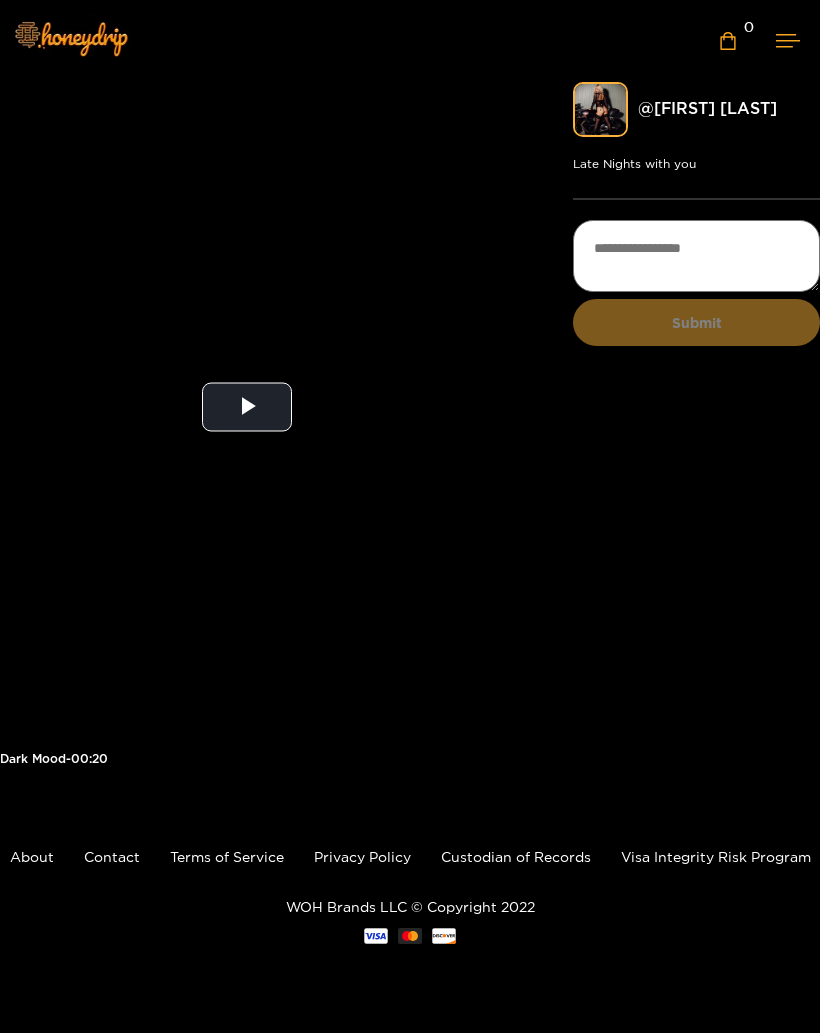click 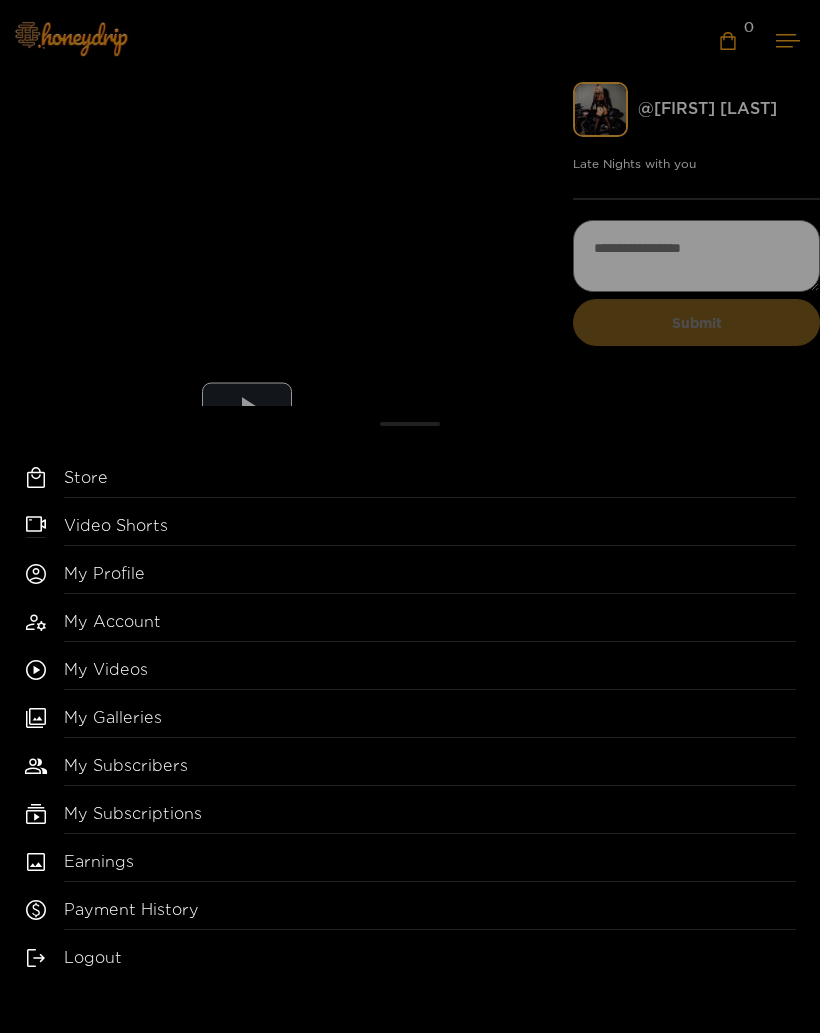 click on "My Videos" at bounding box center (430, 674) 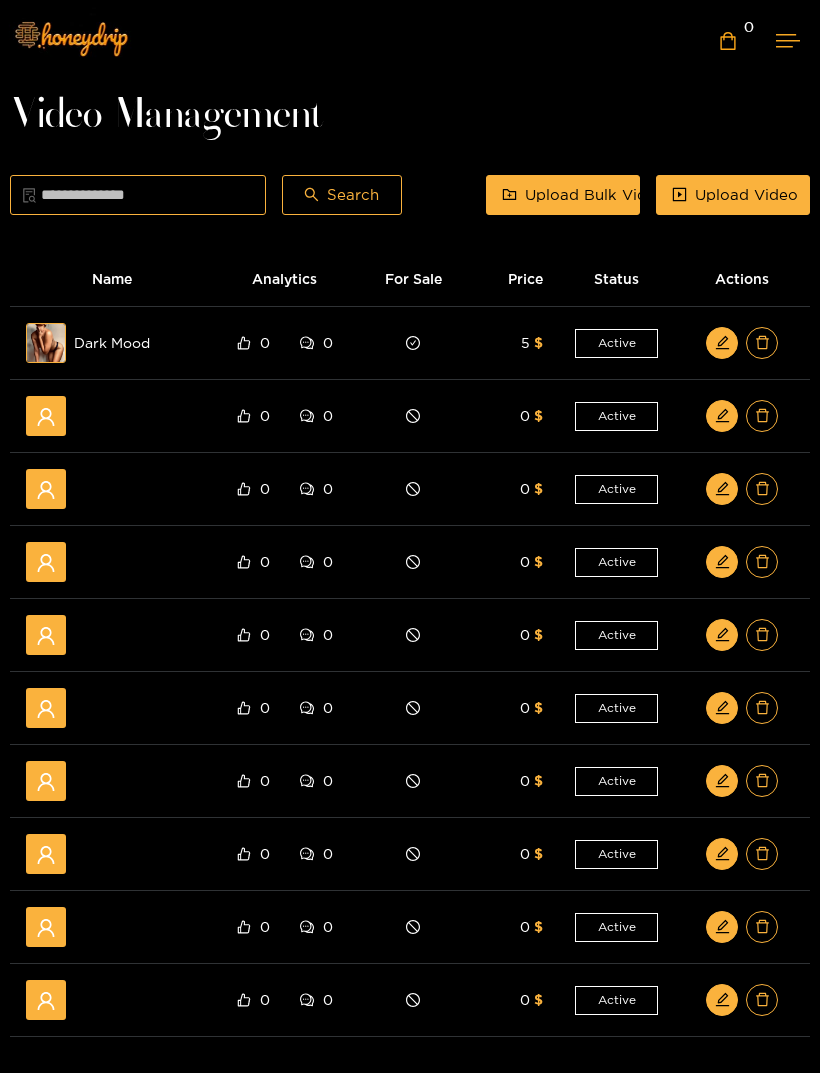 click on "Upload Bulk Video" at bounding box center (595, 195) 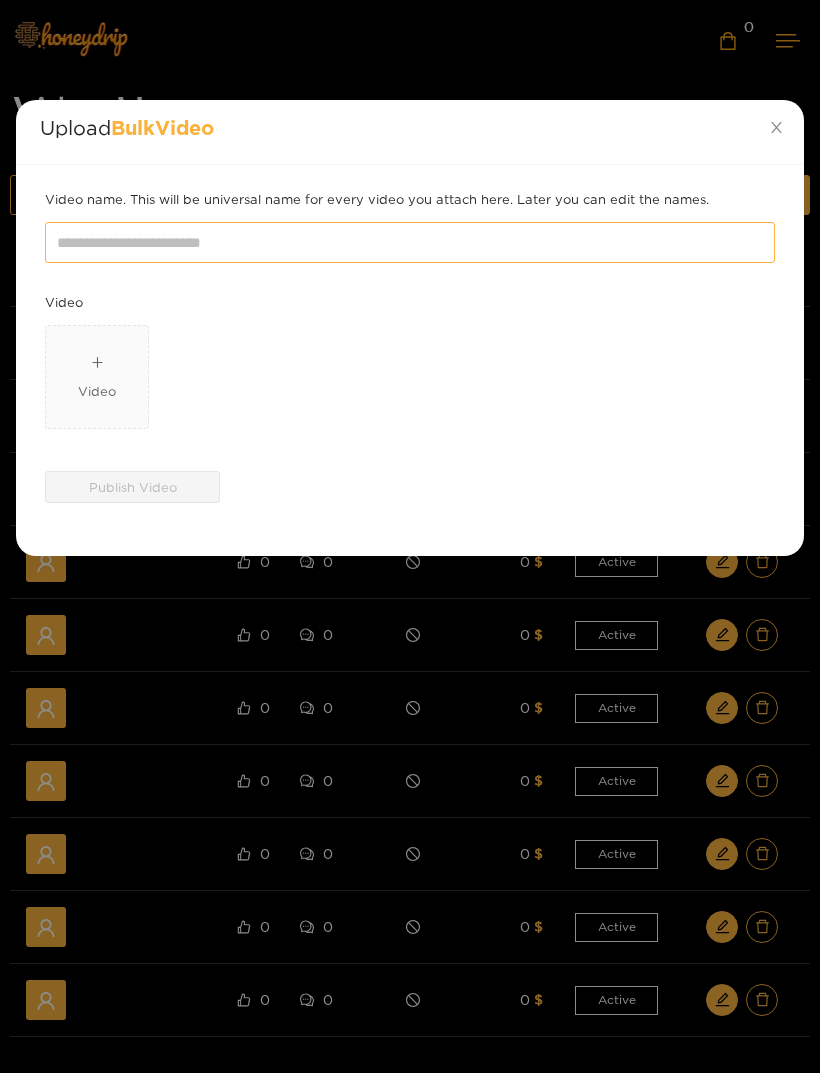 click on "Video" at bounding box center (97, 391) 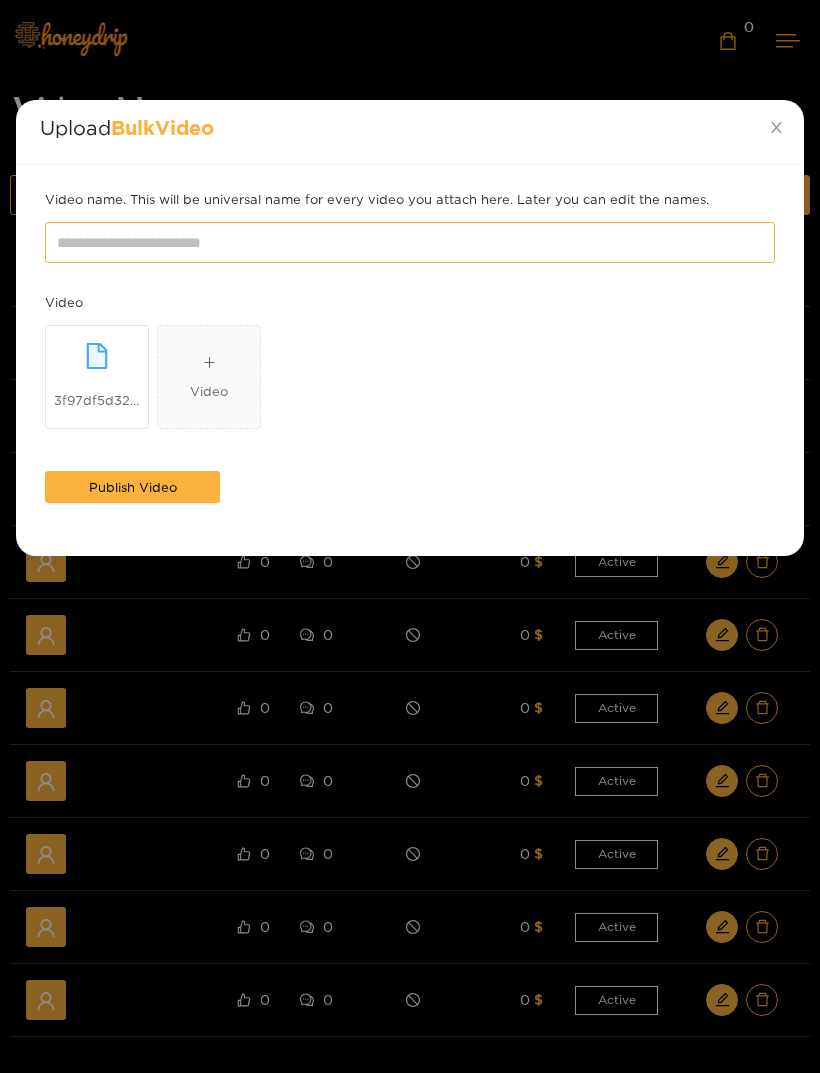 click 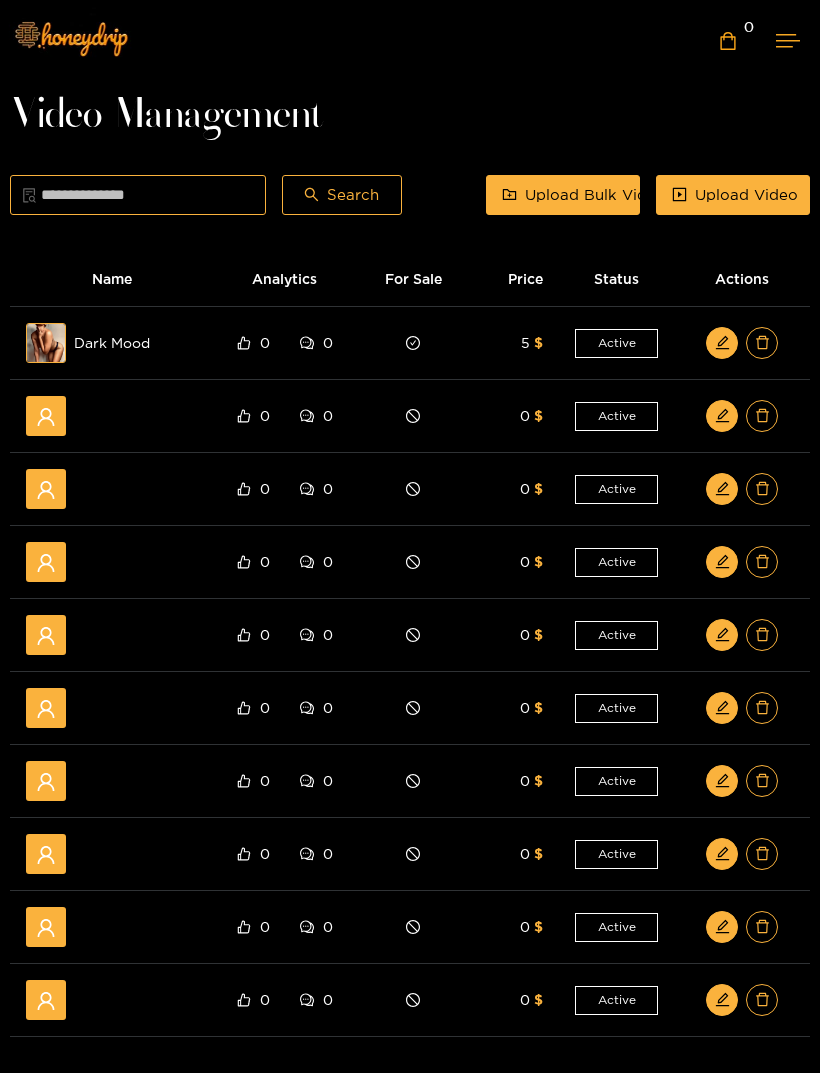 click on "Upload Video" at bounding box center [746, 195] 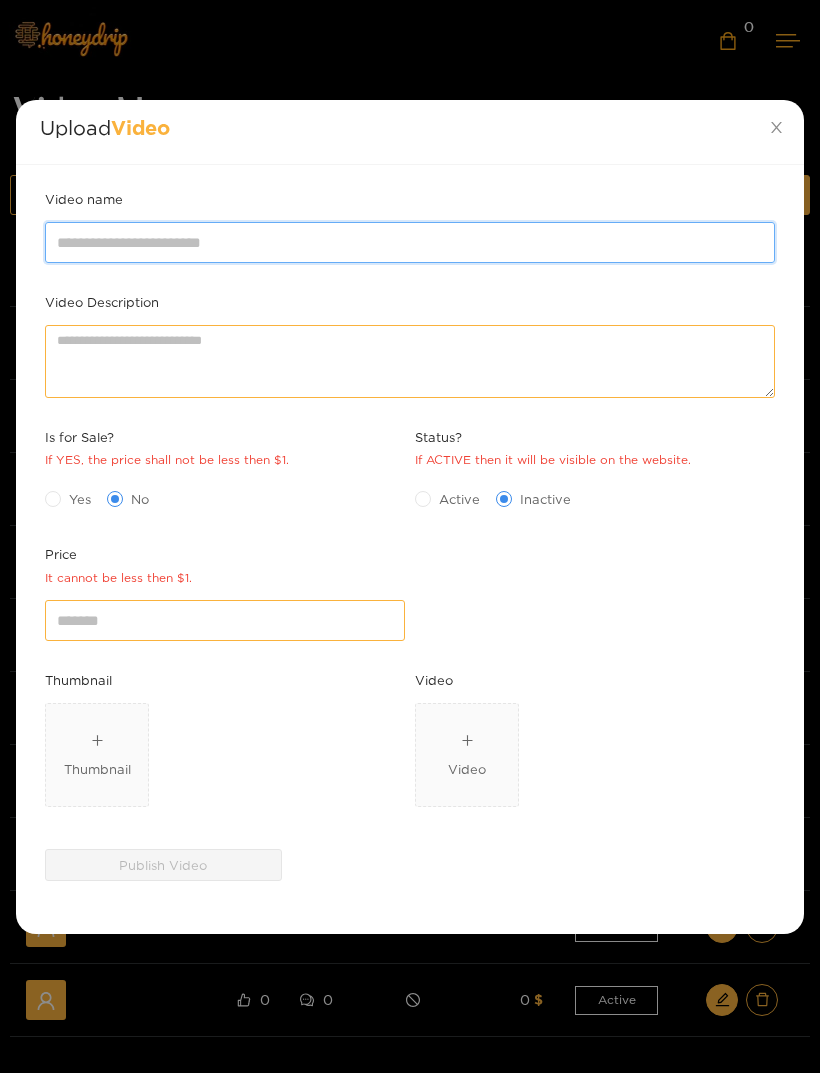 click on "Video name" at bounding box center [410, 242] 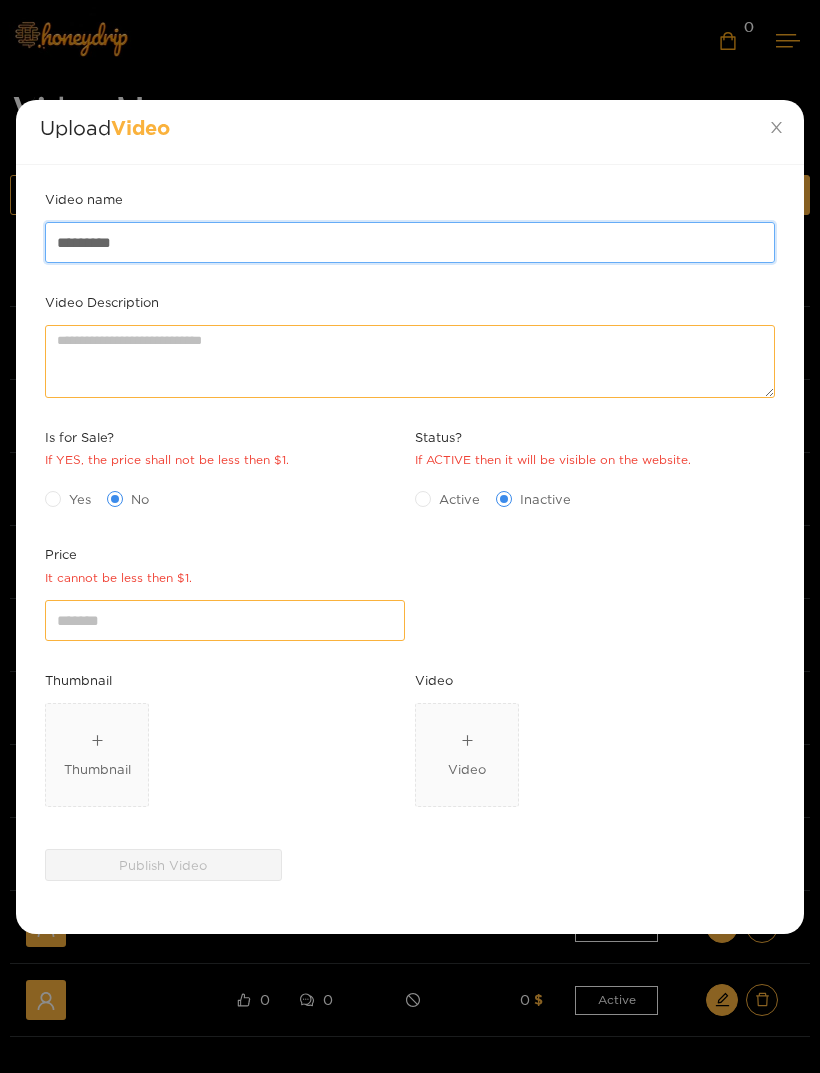 type on "********" 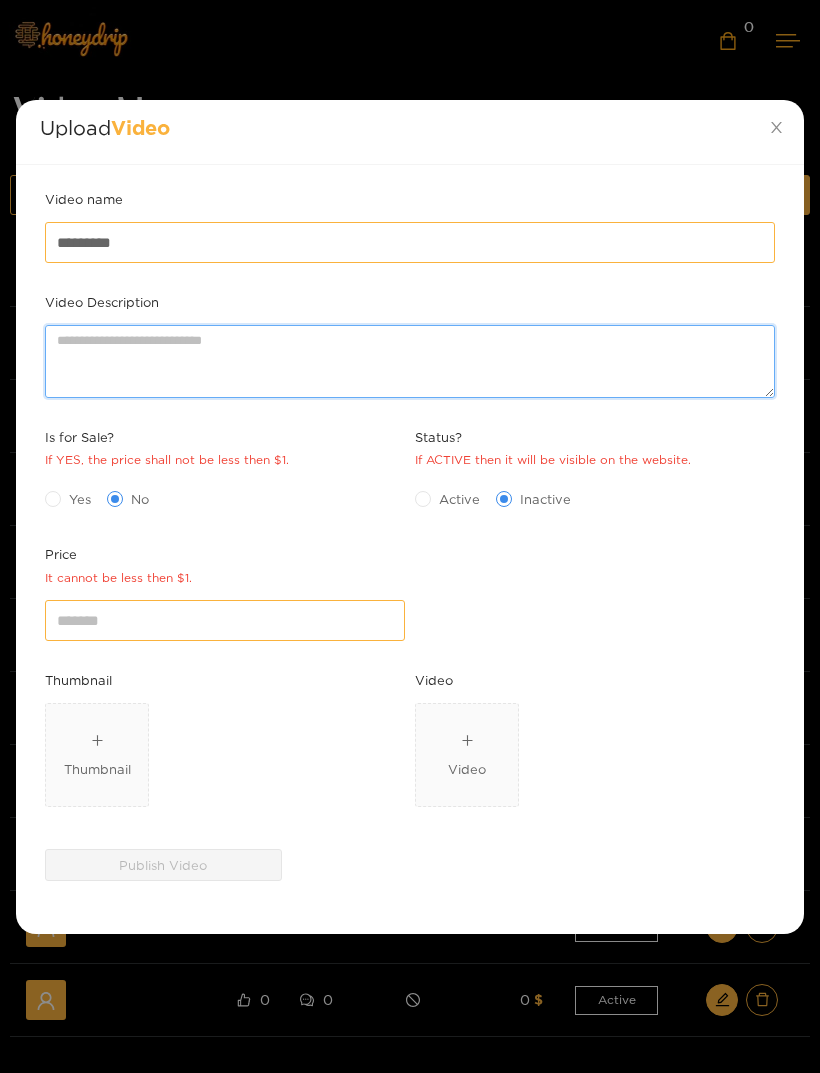 click on "Video Description" at bounding box center (410, 361) 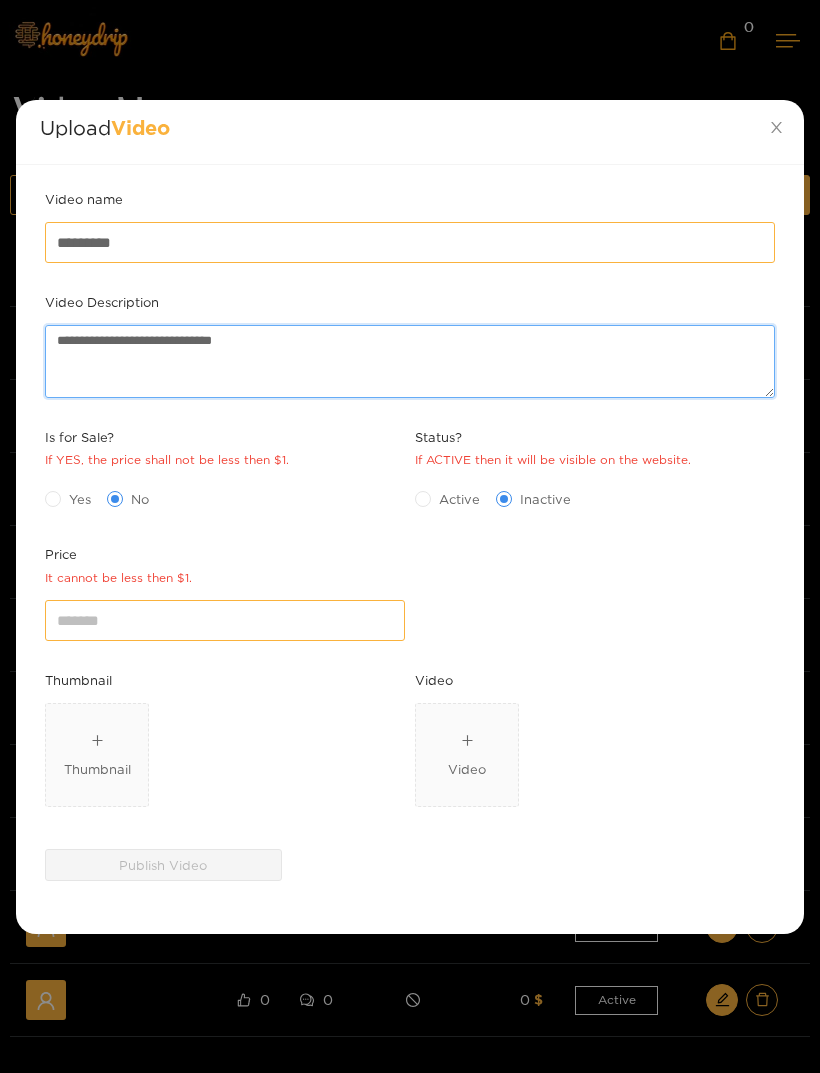 type on "**********" 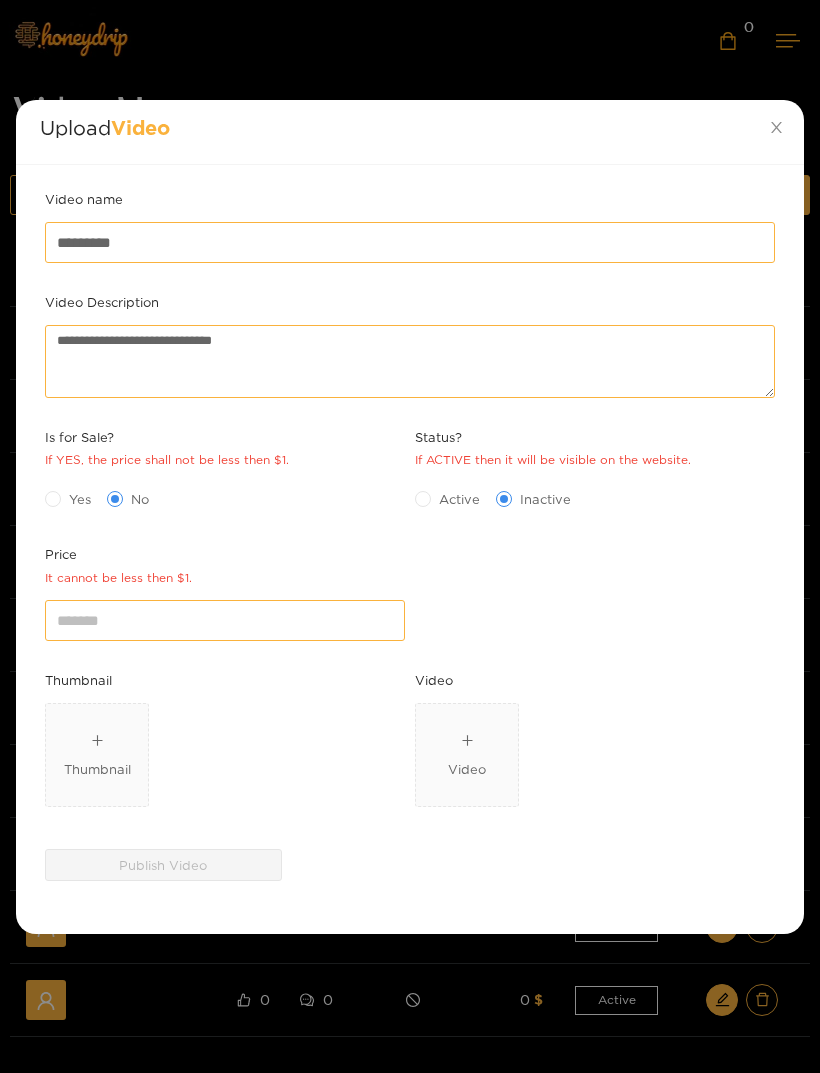 click at bounding box center (53, 499) 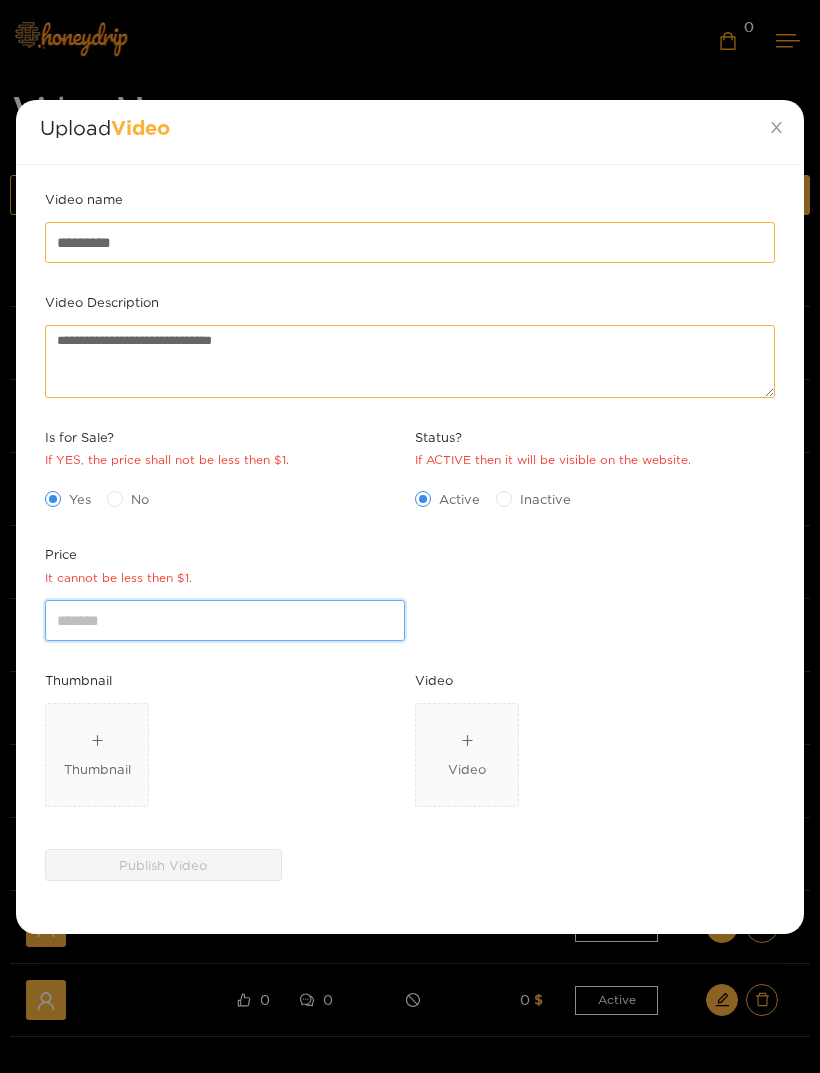 click on "*" at bounding box center (225, 620) 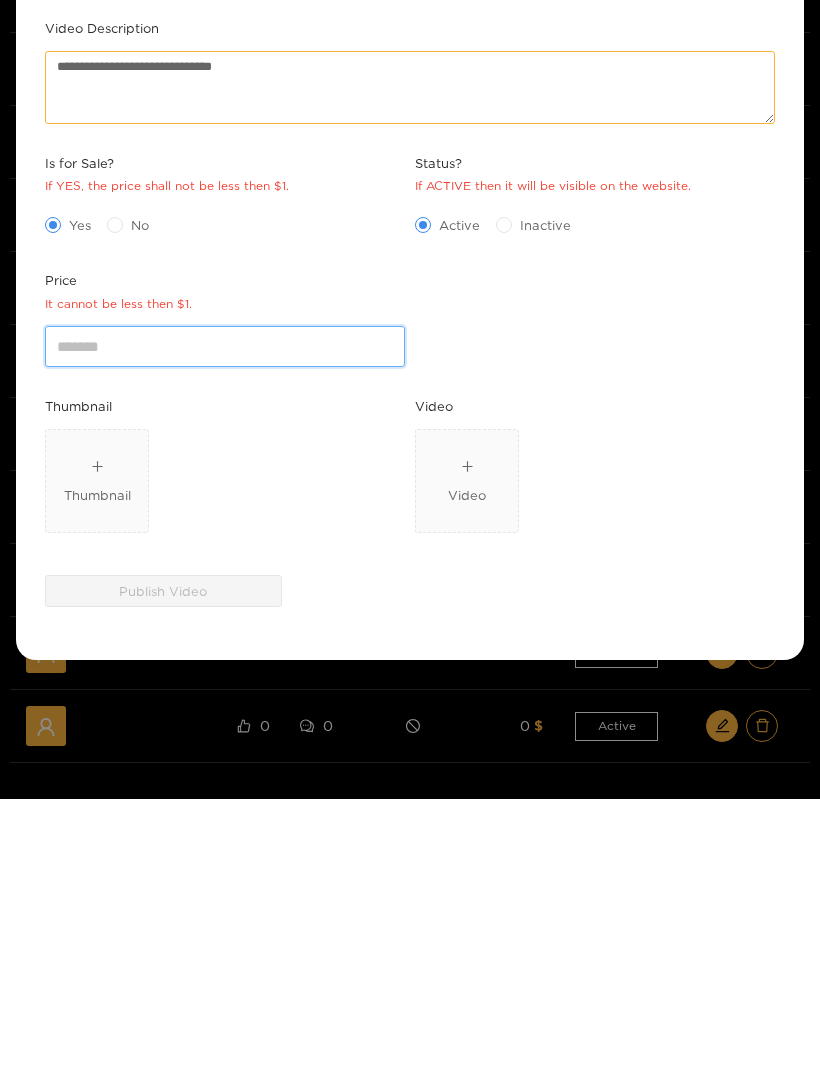 type on "*" 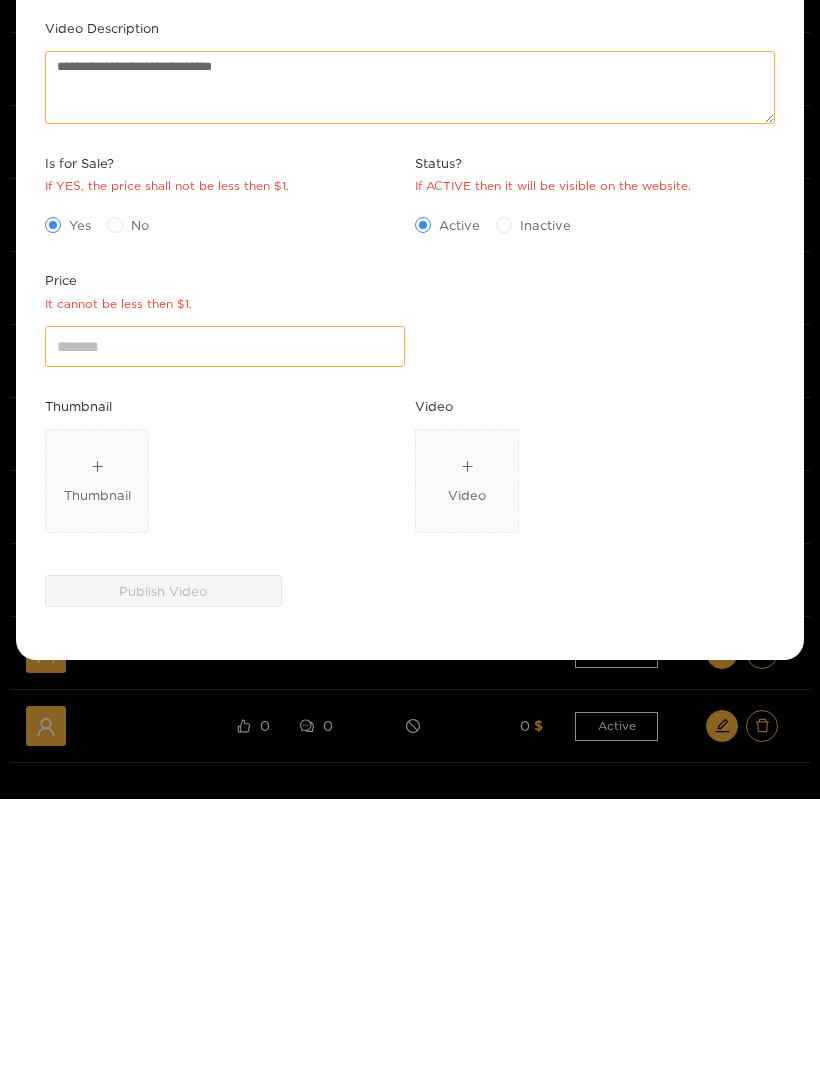 click on "Video" at bounding box center [467, 755] 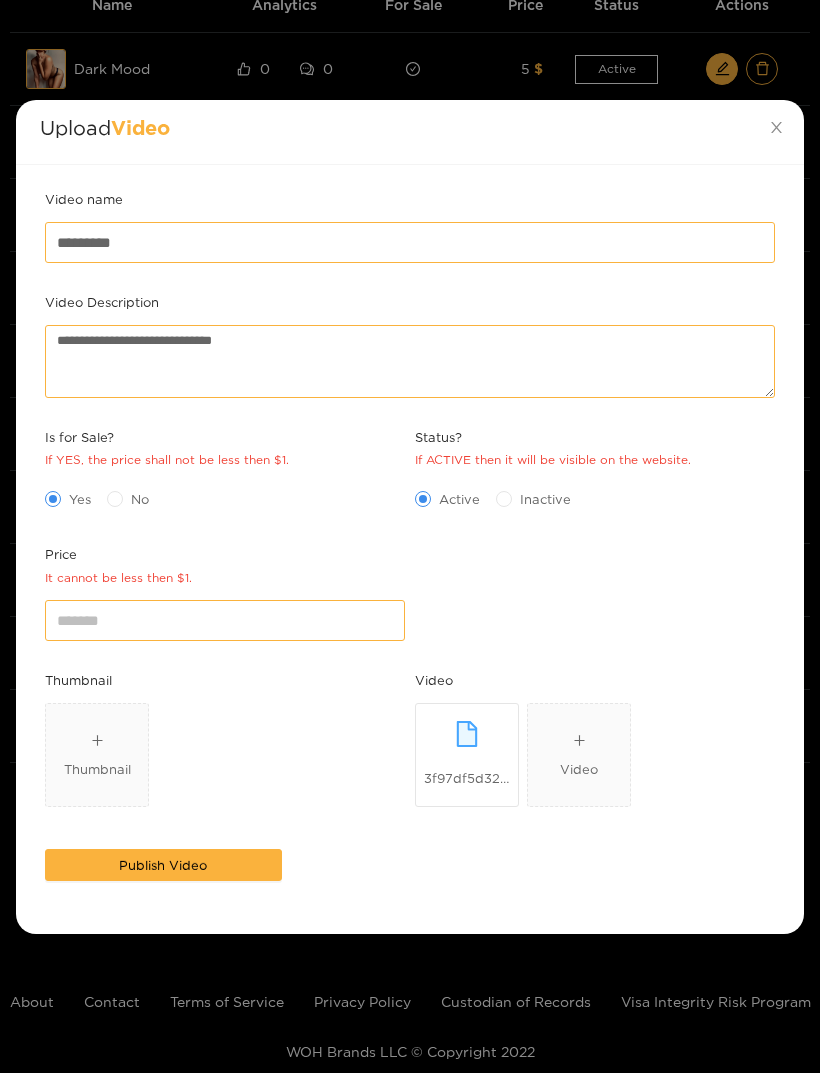 click 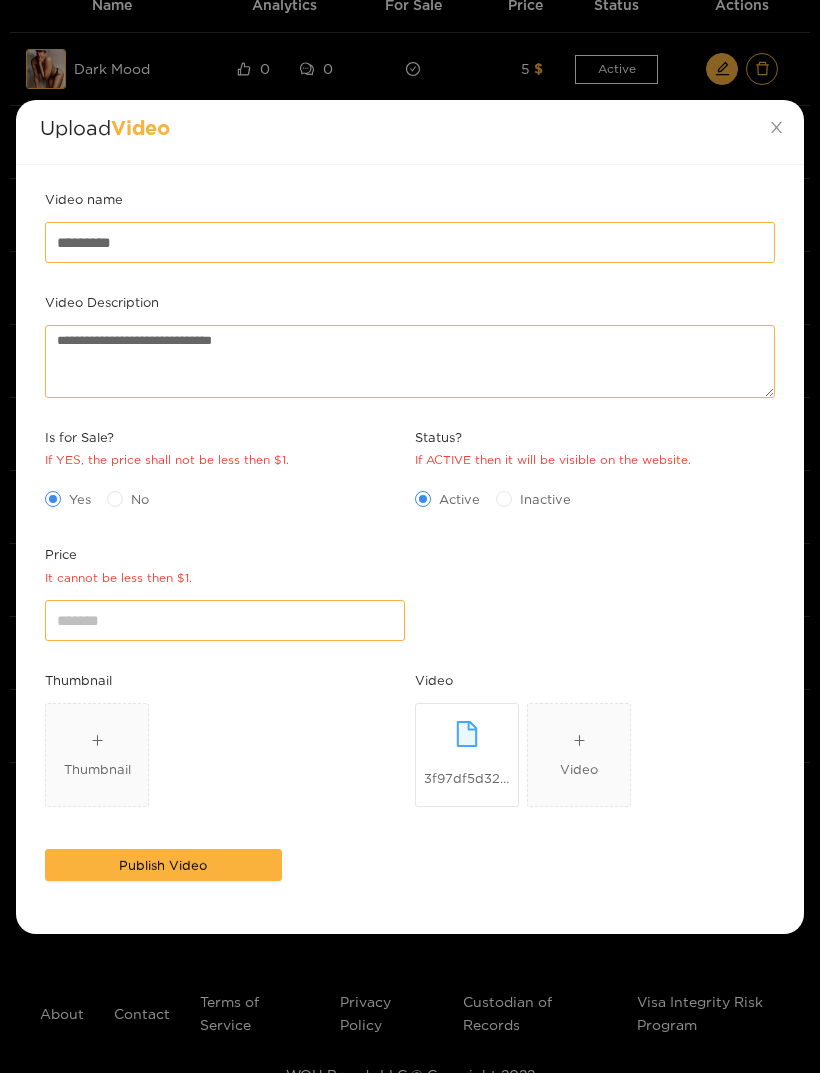 scroll, scrollTop: 0, scrollLeft: 0, axis: both 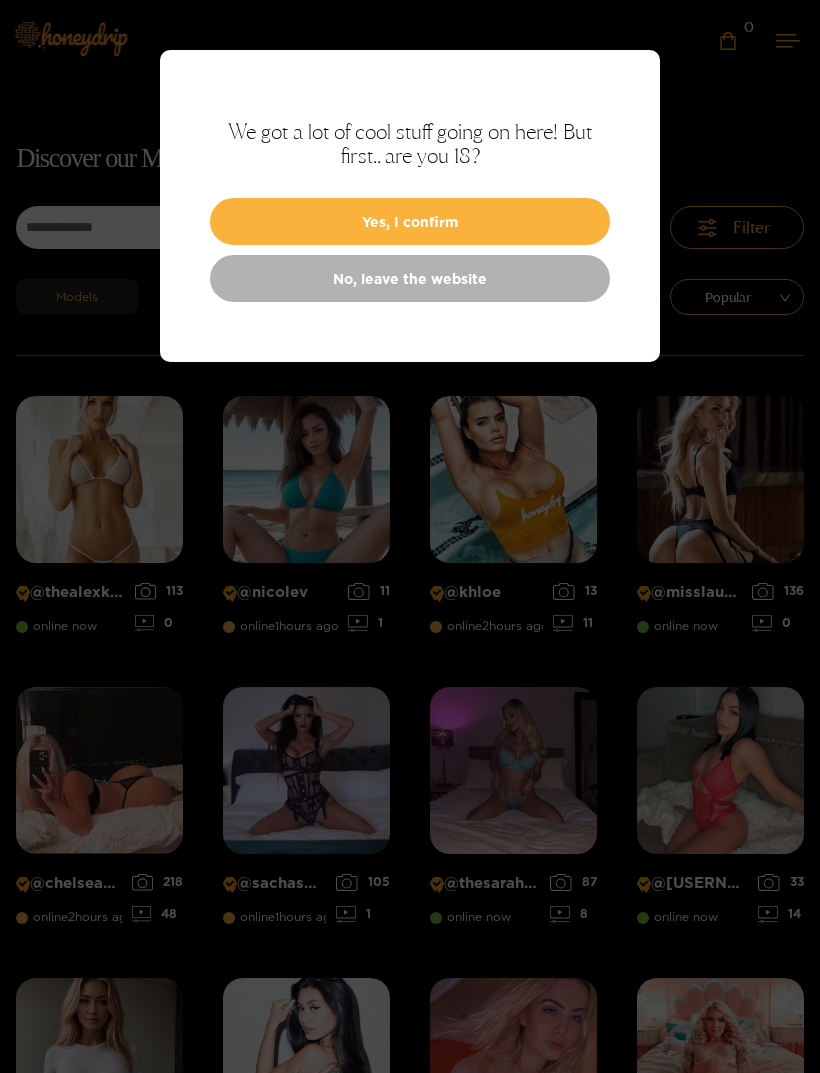 click on "Yes, I confirm" at bounding box center [410, 221] 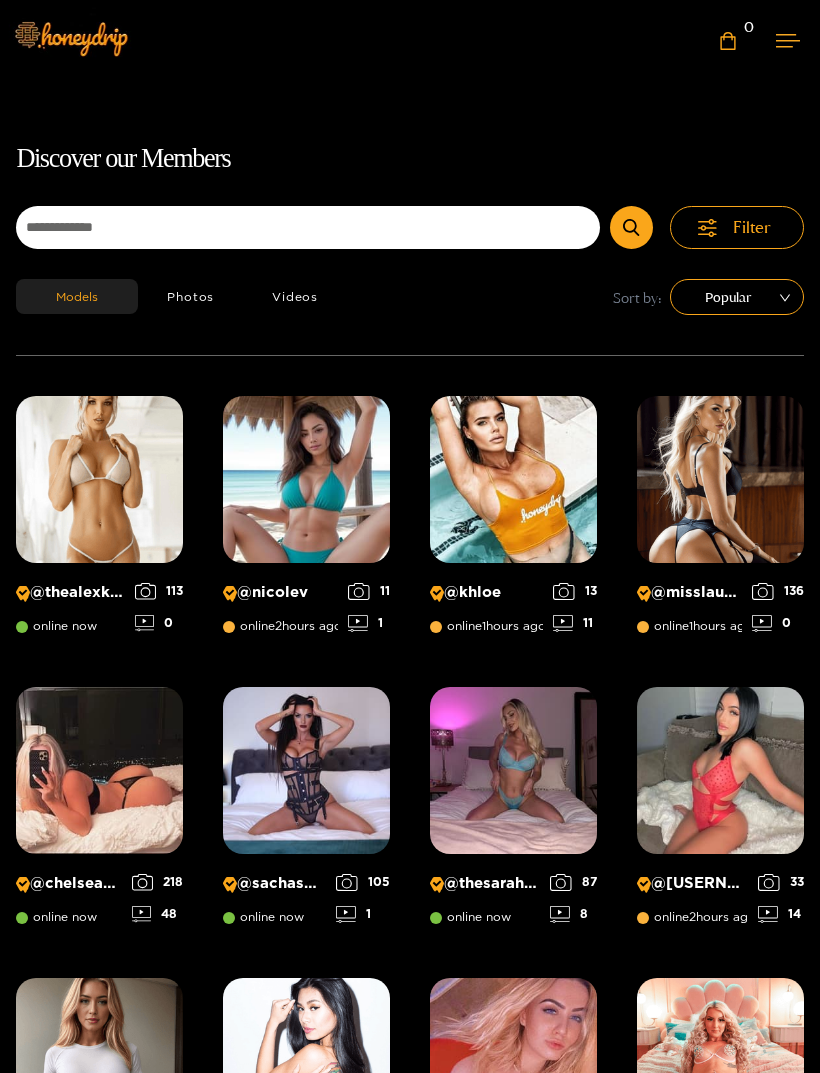 scroll, scrollTop: 41, scrollLeft: 0, axis: vertical 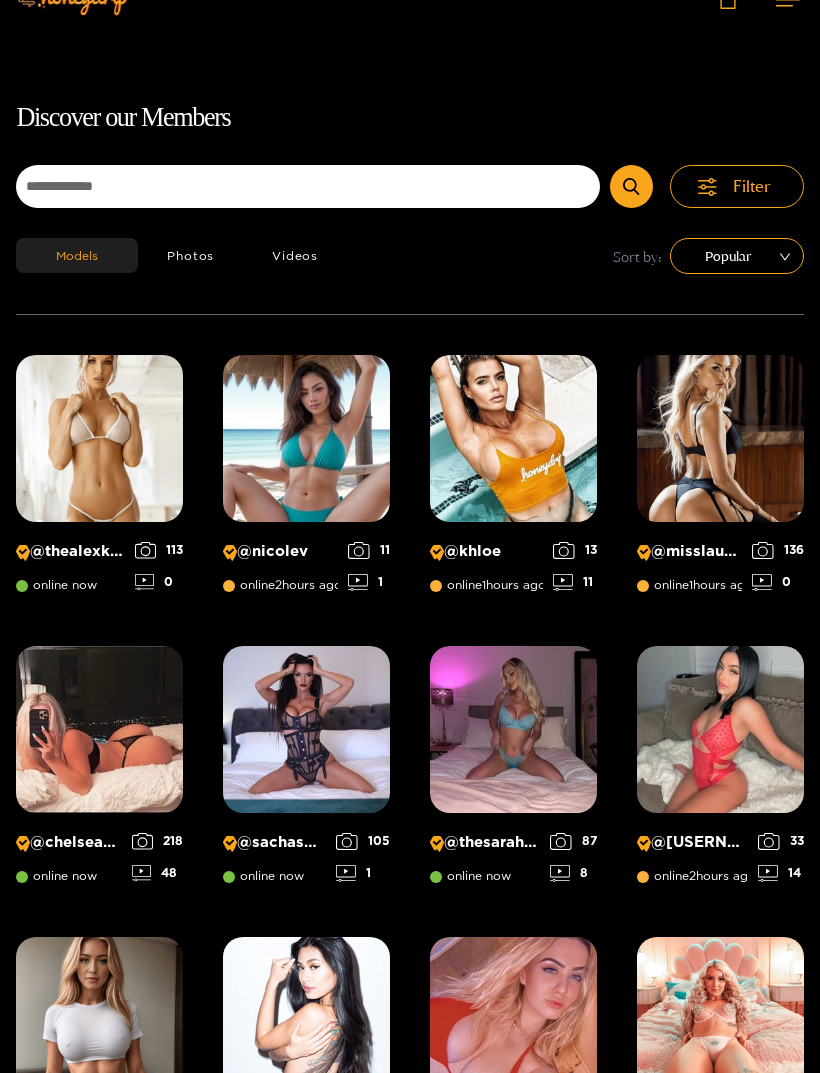 click on "Home Feed Video Shorts Discover Messages  Notifications 0 videos discover messages profile Discover our Members Filter Models Photos Videos Sort by:  Popular  @ thealexkay_ online now 113 0  @ nicolev online  2  hours ago 11 1  @ khloe online  1  hours ago 13 11  @ misslauraklein online  1  hours ago 136 0  @ chelseaterese online now 218 48  @ sachasworlds online now 105 1  @ thesarahbetz online now 87 8  @ yourwildfantasyy69 online  2  hours ago 33 14  @ michelle online  1  hours ago 7 3  @ dancingqueen online now 554 88  @ icedcoffeeprincess online  2  hours ago 24 5  @ rainydenee online now 99 25  @ shammie online  1  hours ago 71 1  @ stephxohaven online  2  hours ago 196 8  @ jordanchristine_15 online  1  hours ago 230 10  @ adriannaeves online  1  hours ago 627 16  @ keepingupwithmo online now 106 42  @ jazminlopez online now 12 0  @ b_dimez online  2  hours ago 882 63  @ misslucylopez online  2  hours ago 843 22  @ cybervelma online  1  hours ago 136 2  @ so_cal_barbie online  2  hours ago 307 37  @ 85" at bounding box center [410, 1345] 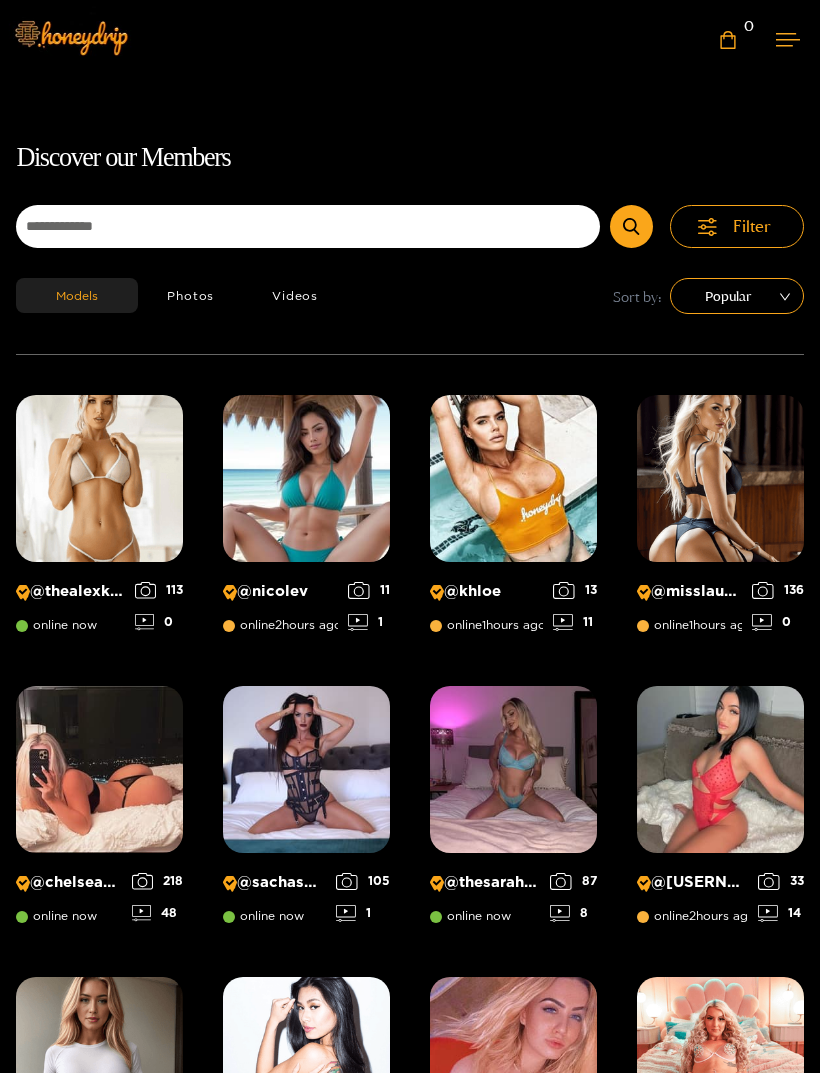 scroll, scrollTop: 0, scrollLeft: 0, axis: both 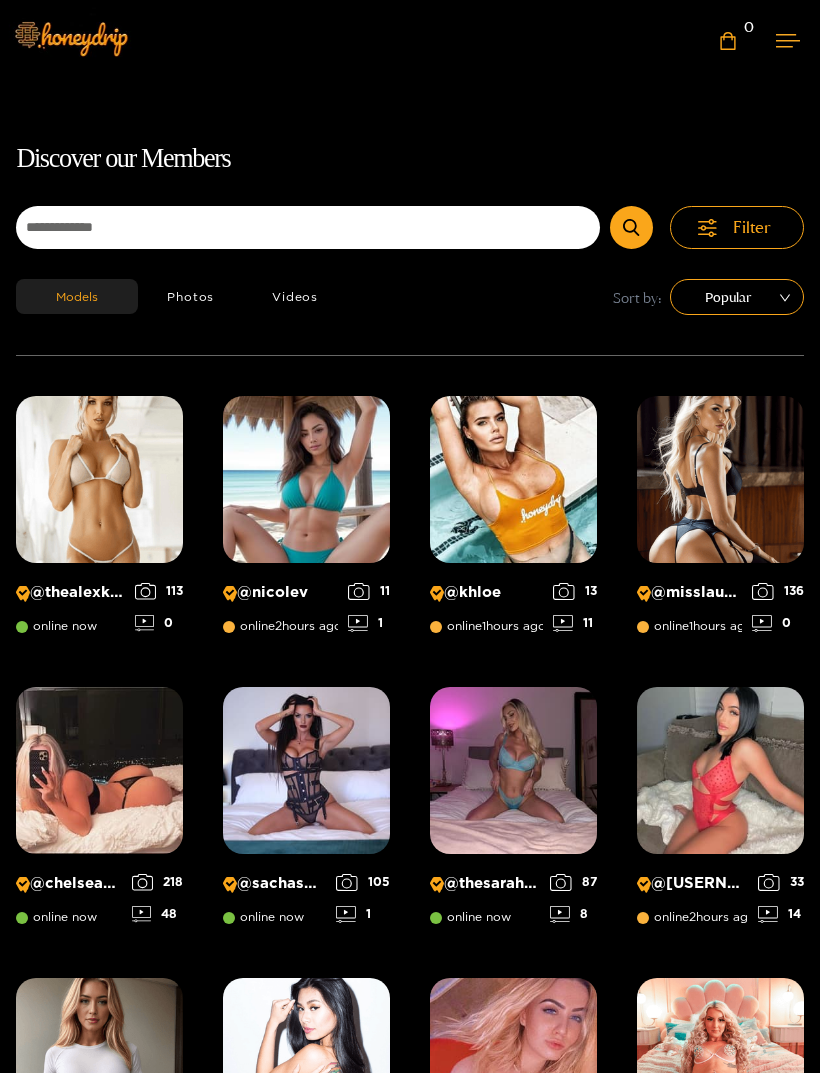 click 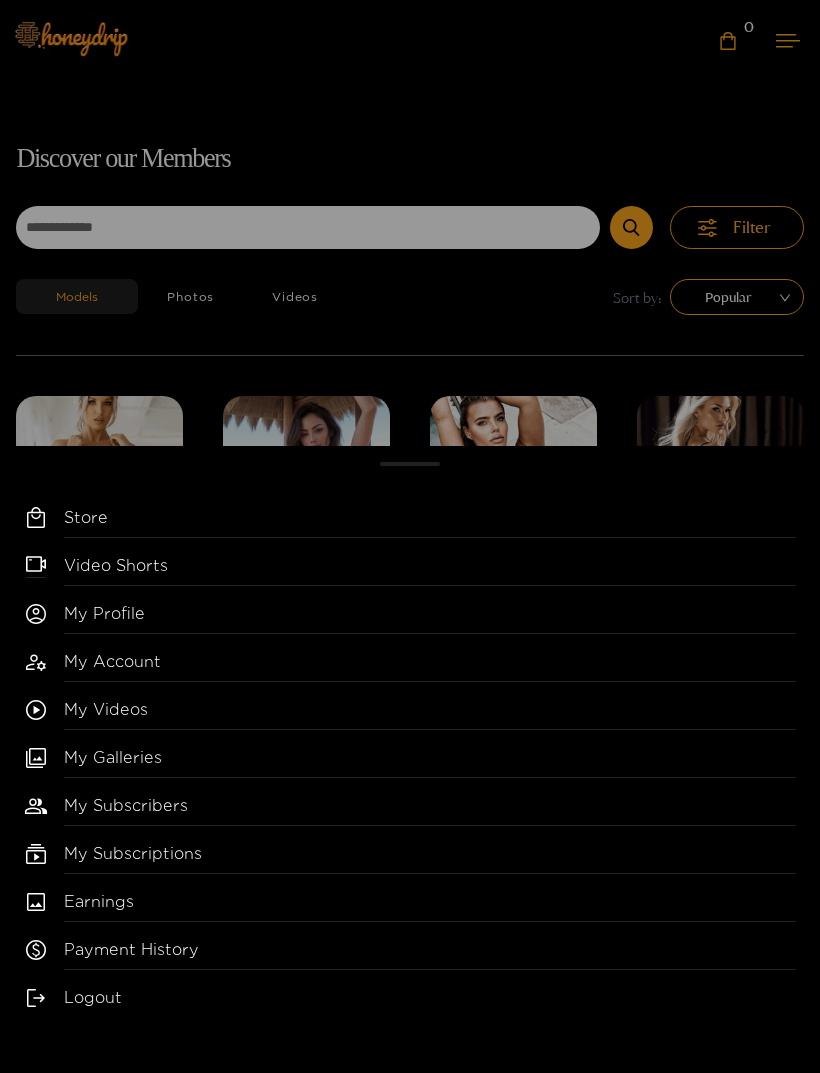 click on "My Videos" at bounding box center (430, 714) 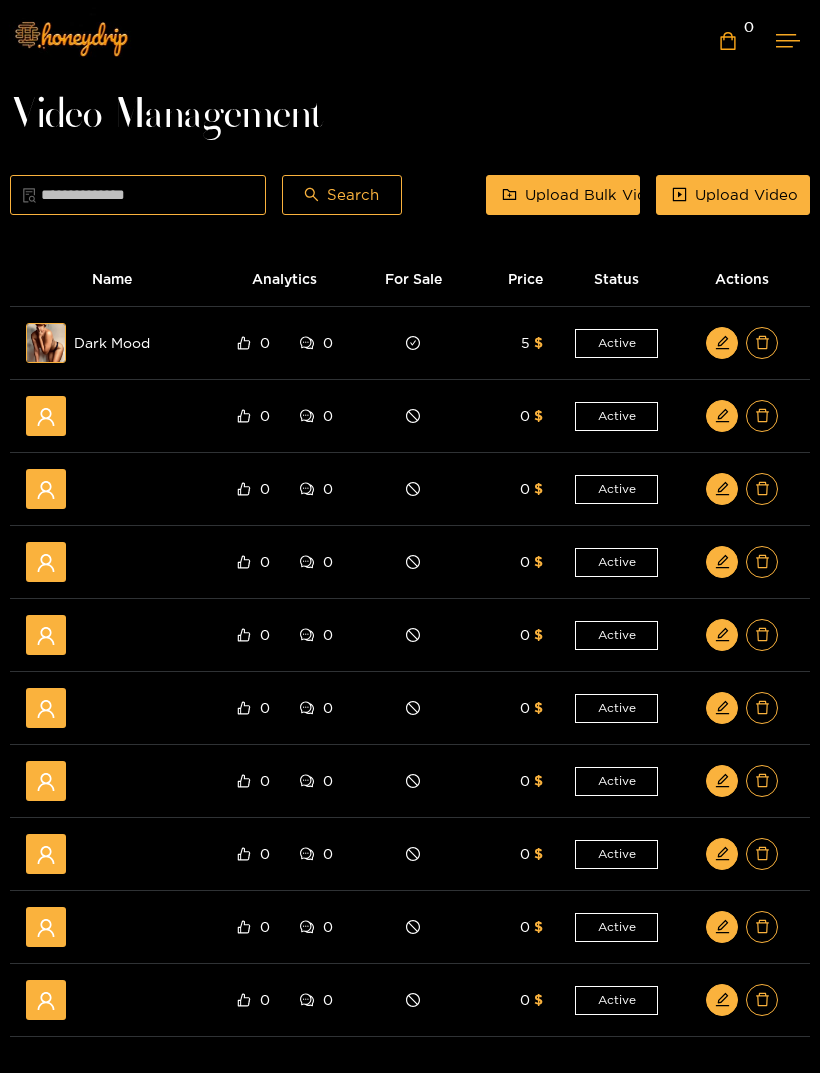 click on "Upload Video" at bounding box center (746, 195) 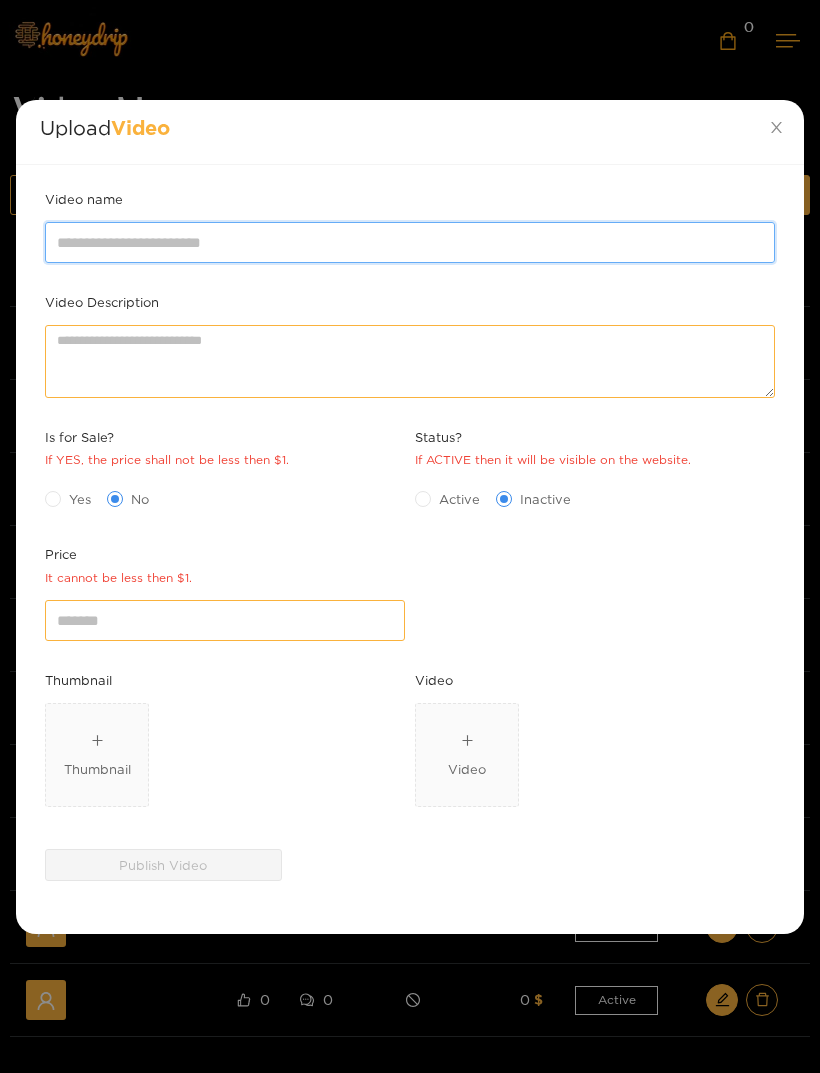 click on "Video name" at bounding box center [410, 242] 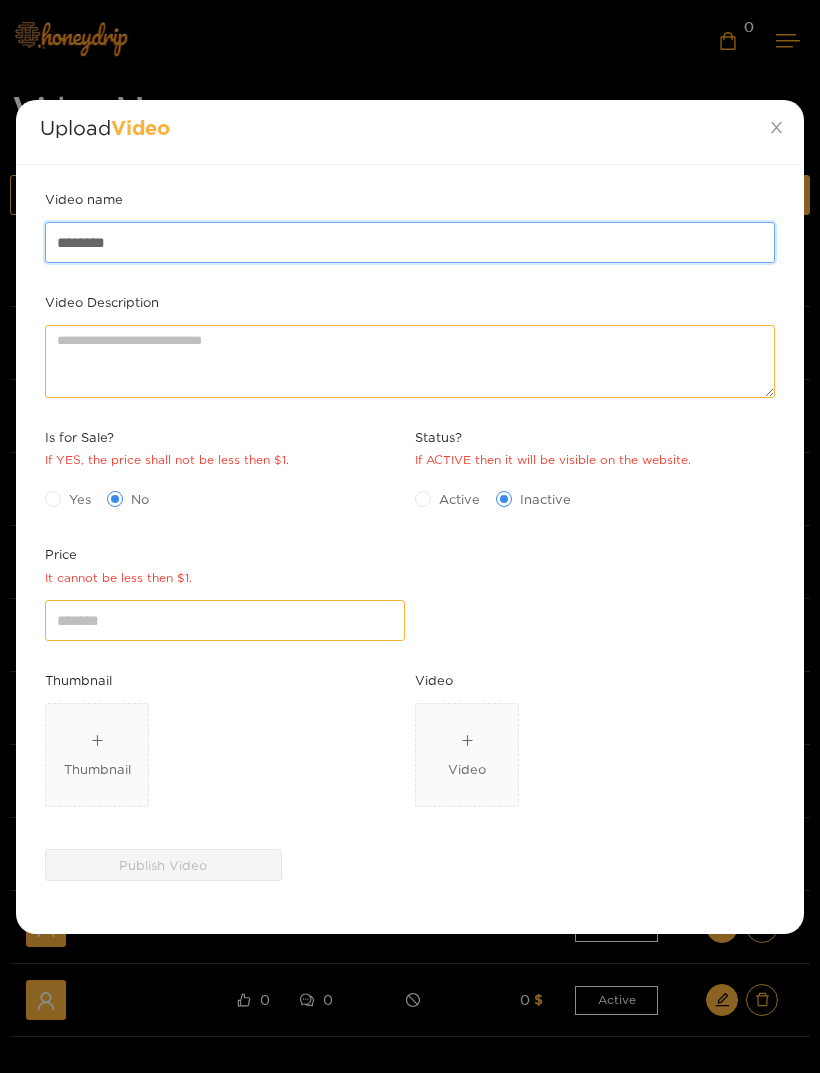 type on "********" 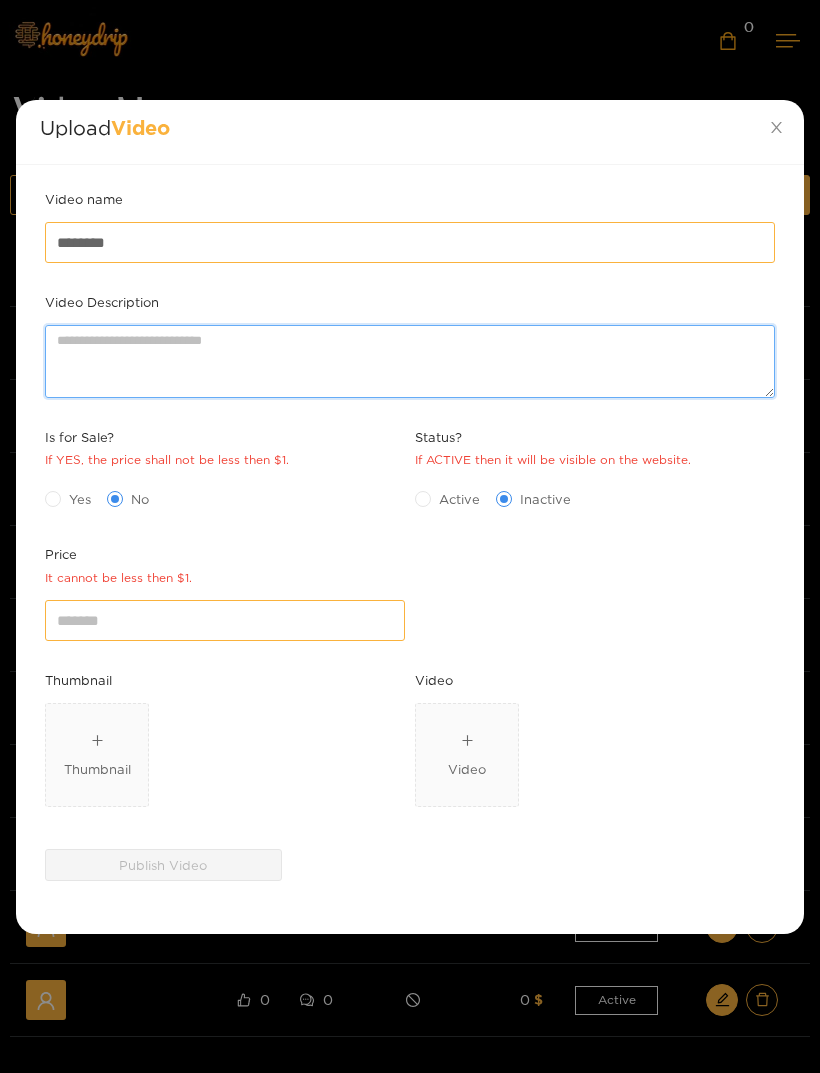 click on "Video Description" at bounding box center (410, 361) 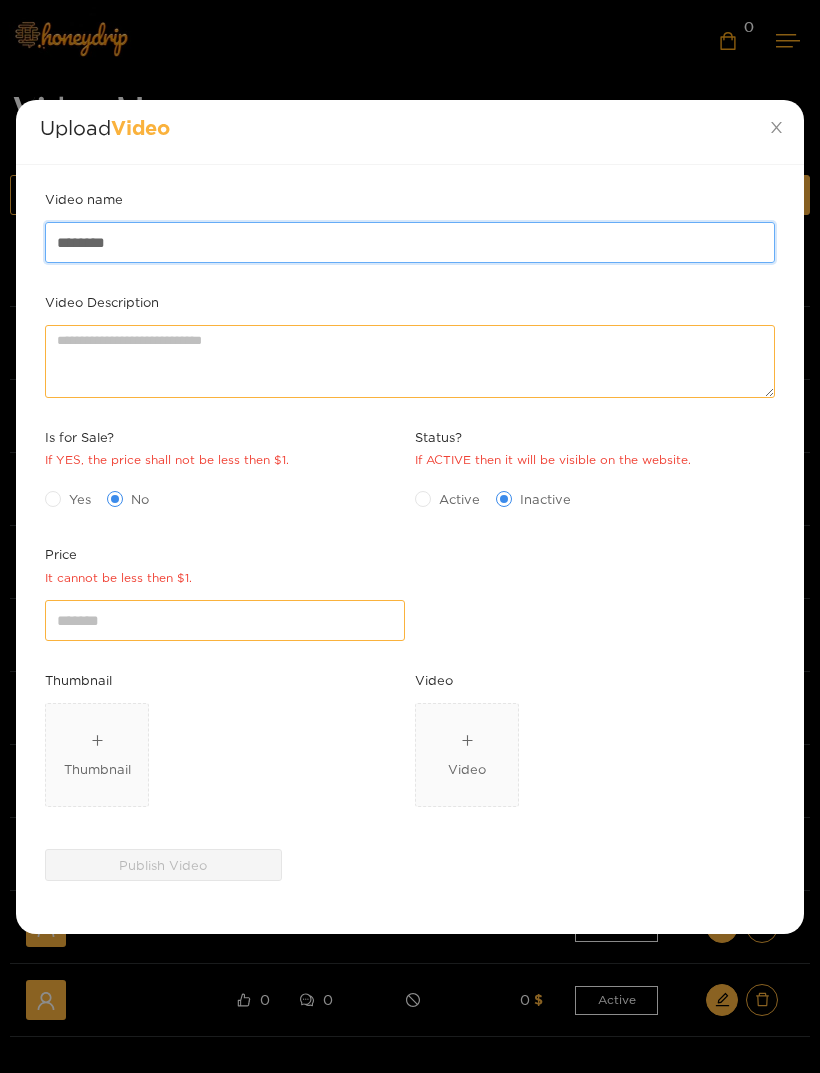 click on "********" at bounding box center [410, 242] 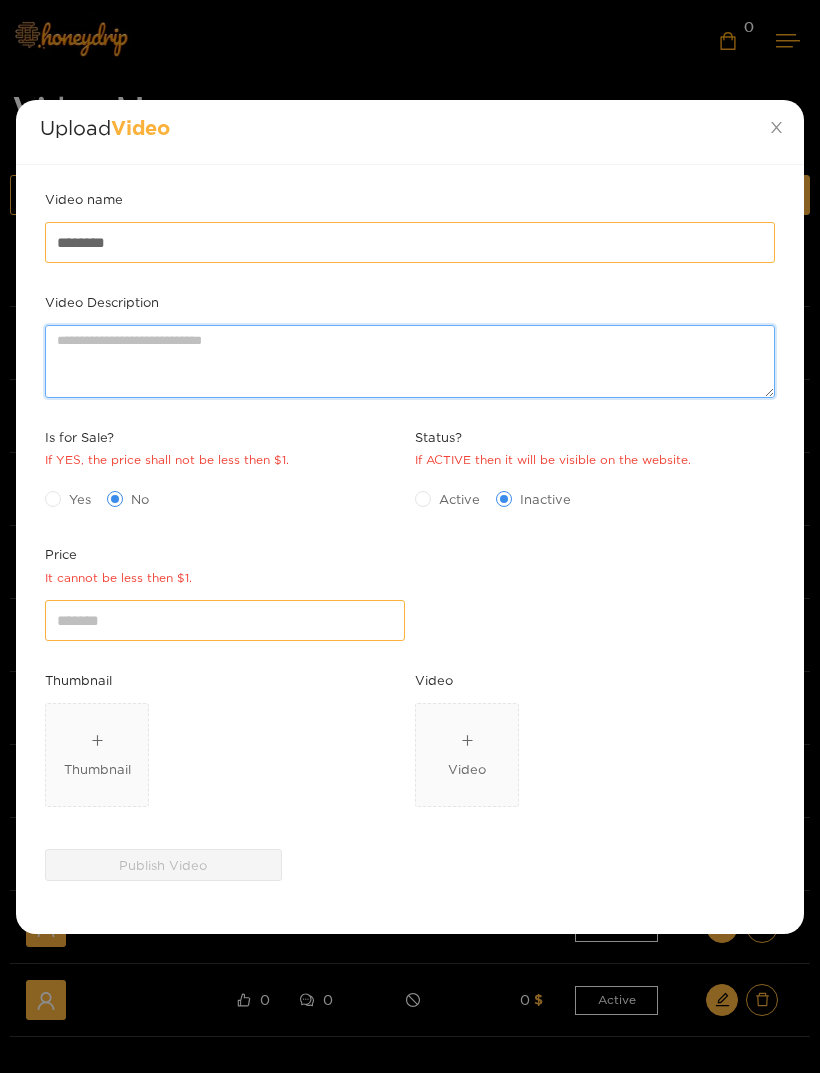 click on "Video Description" at bounding box center (410, 361) 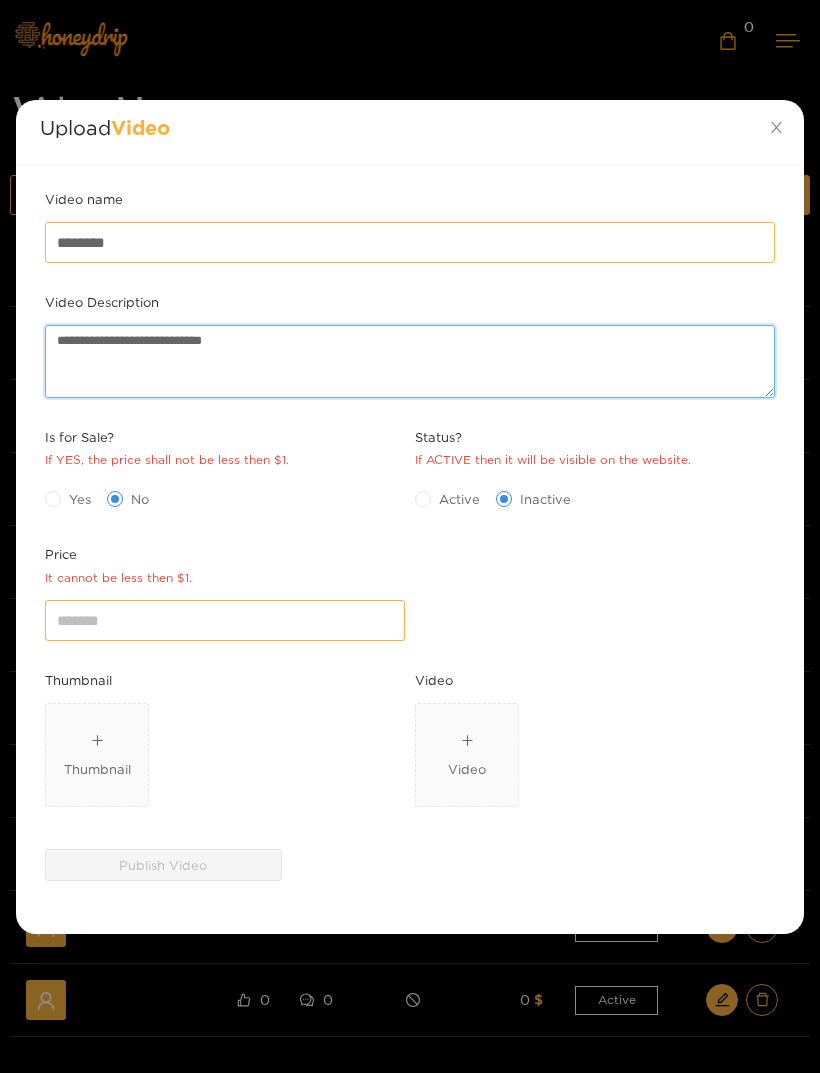 type on "**********" 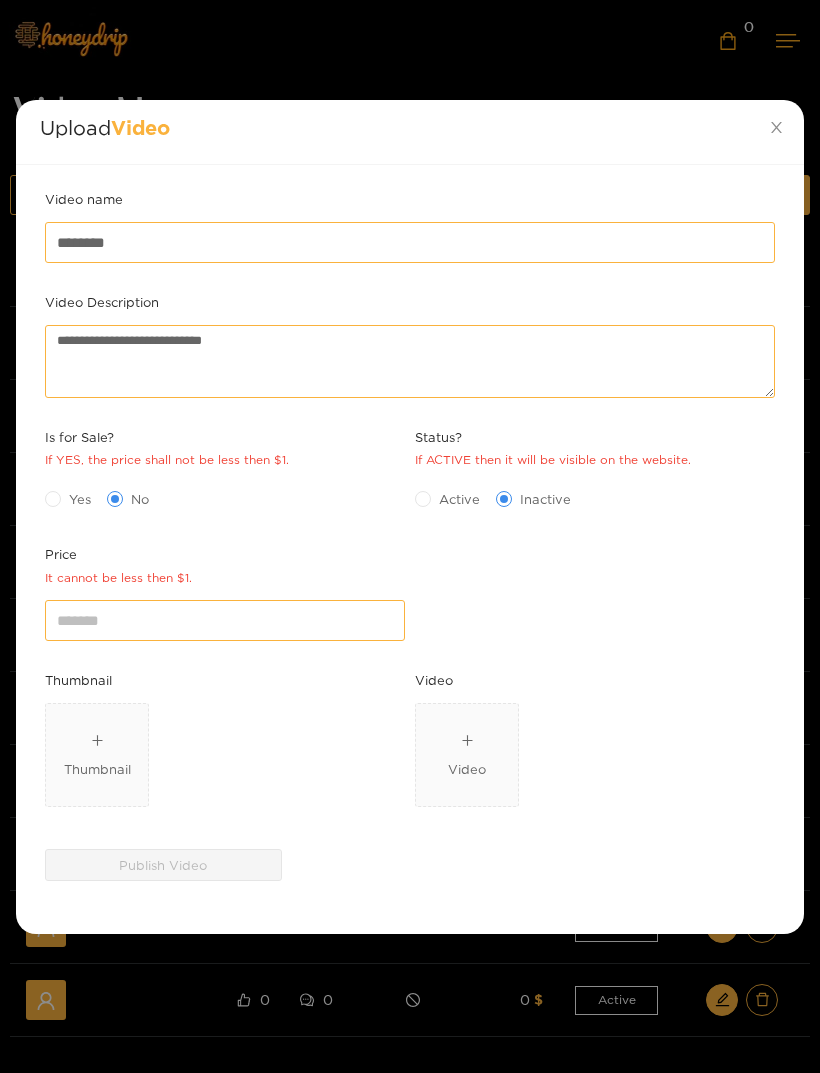 click on "**********" at bounding box center (410, 429) 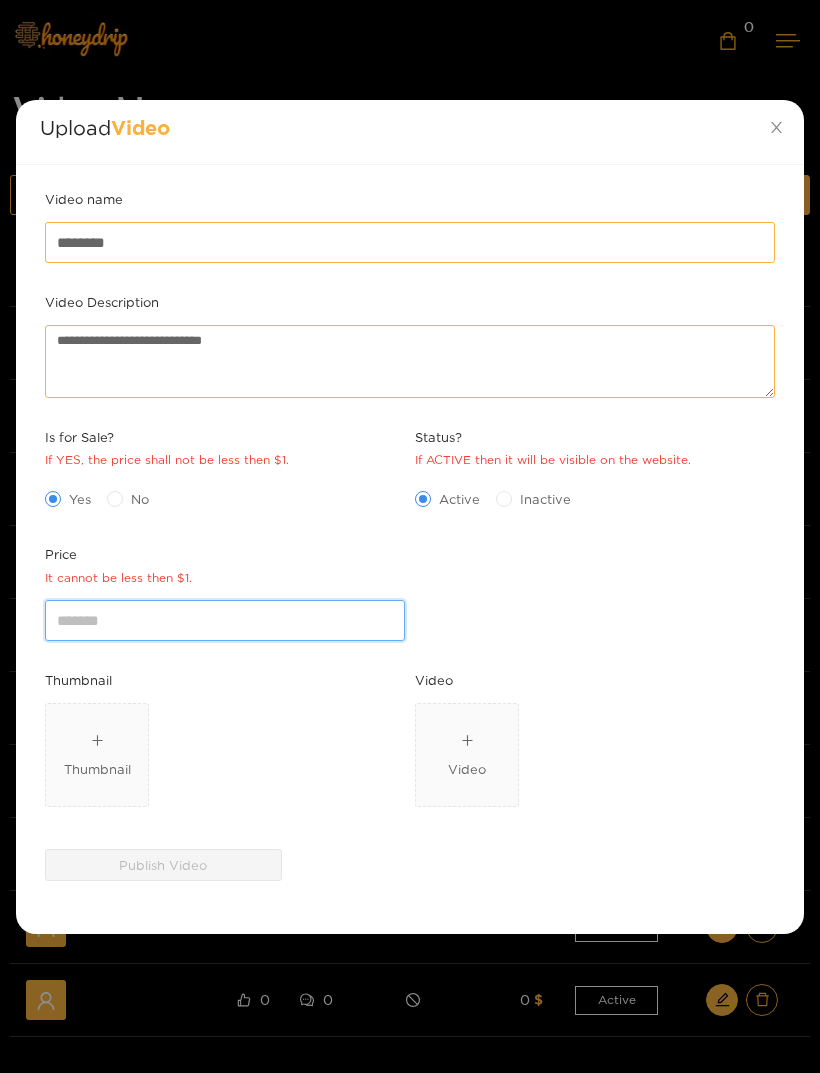 click on "*" at bounding box center [225, 620] 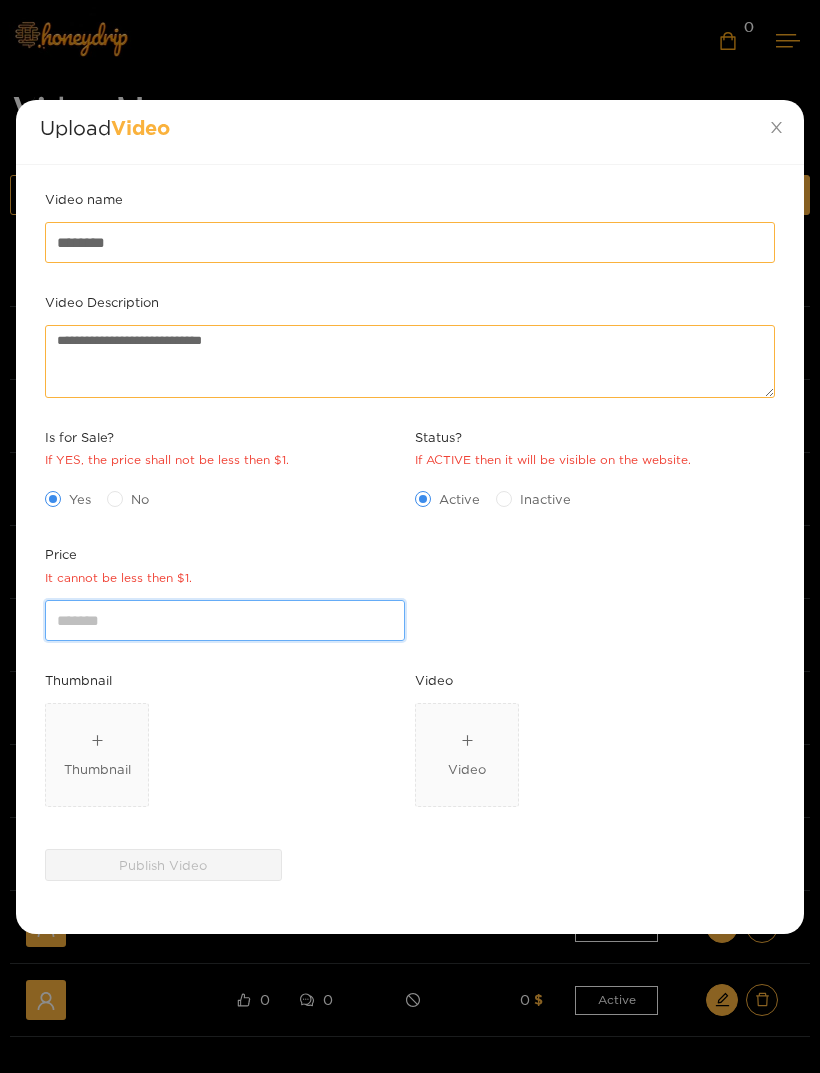 type on "*" 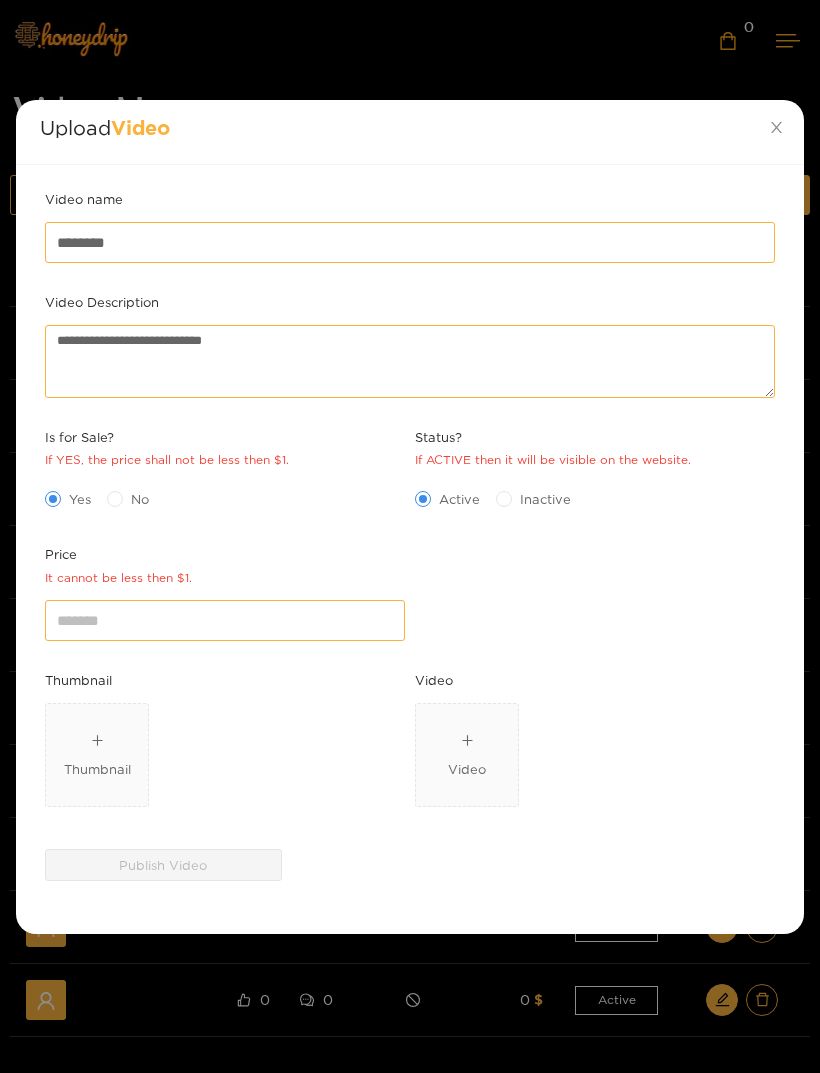 click on "**********" at bounding box center (410, 429) 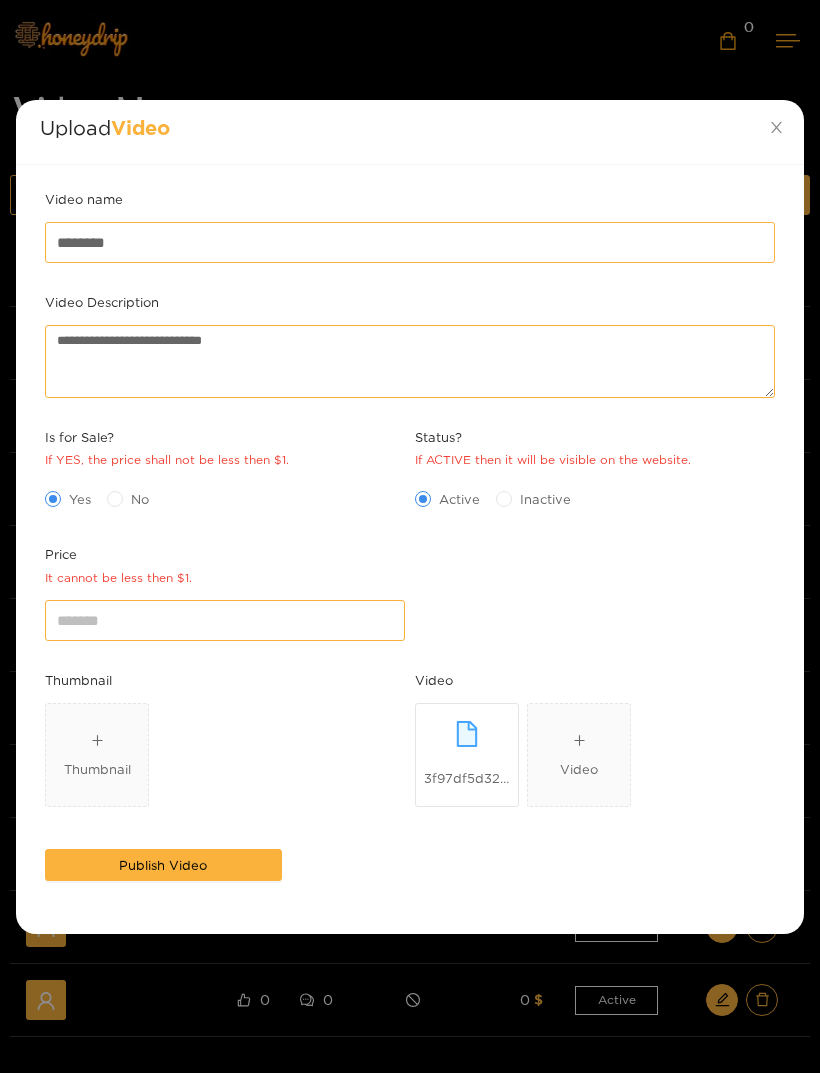 click on "Thumbnail" at bounding box center (97, 769) 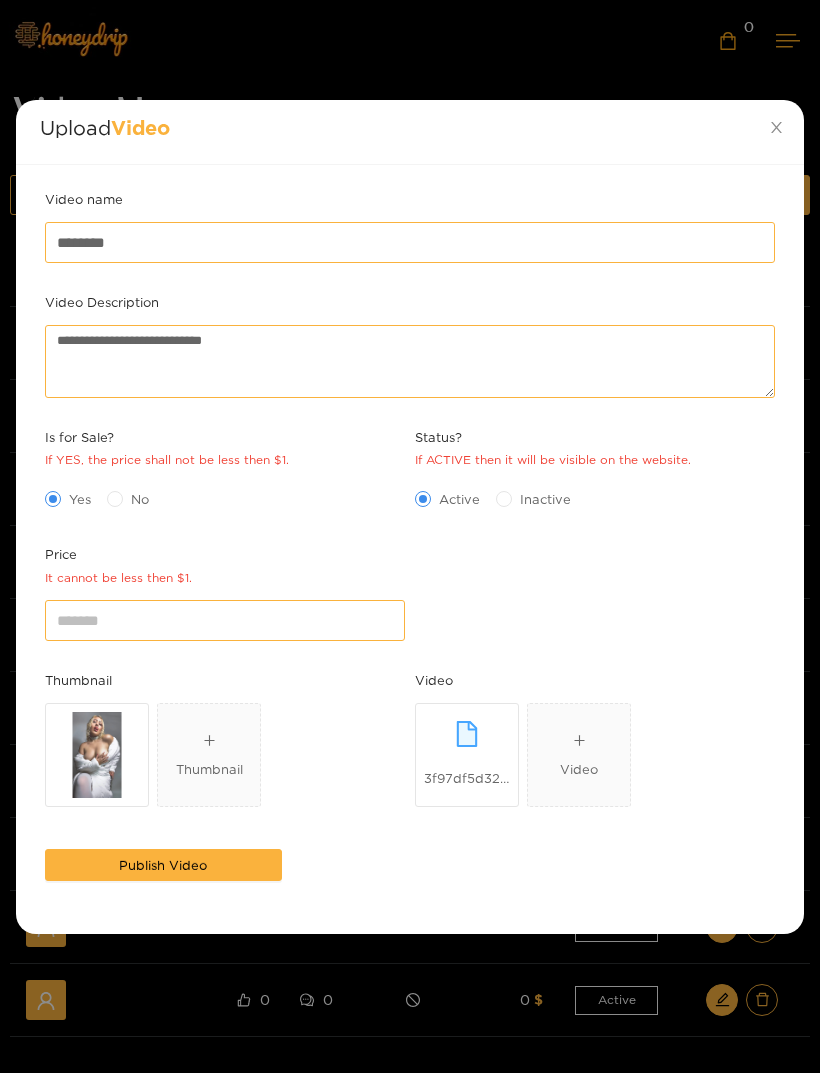 click on "Publish Video" at bounding box center [163, 865] 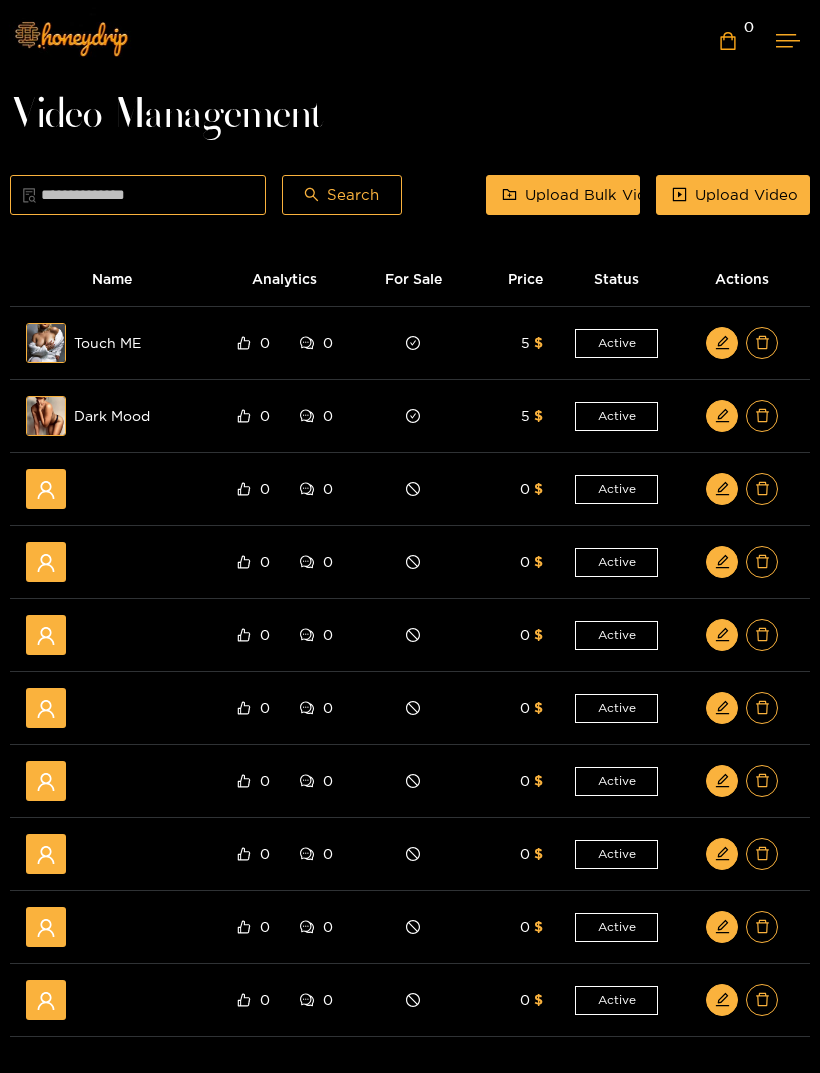 click at bounding box center [788, 40] 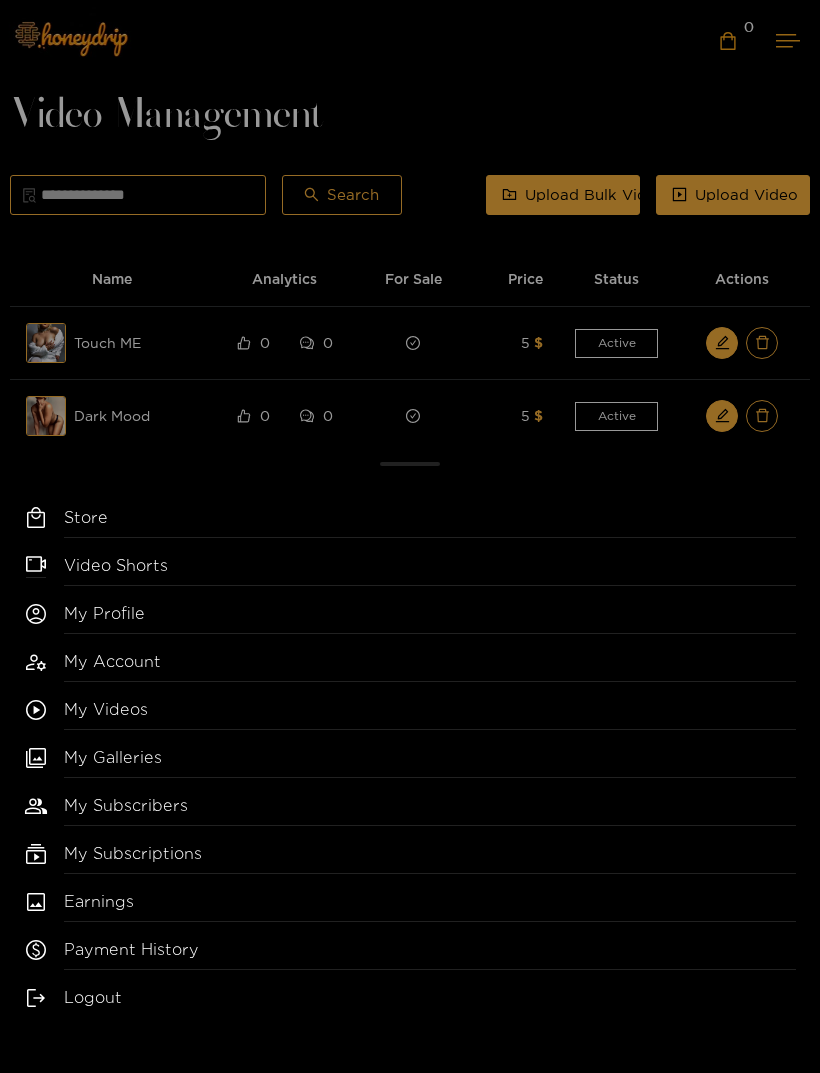 click on "My Galleries" at bounding box center [430, 762] 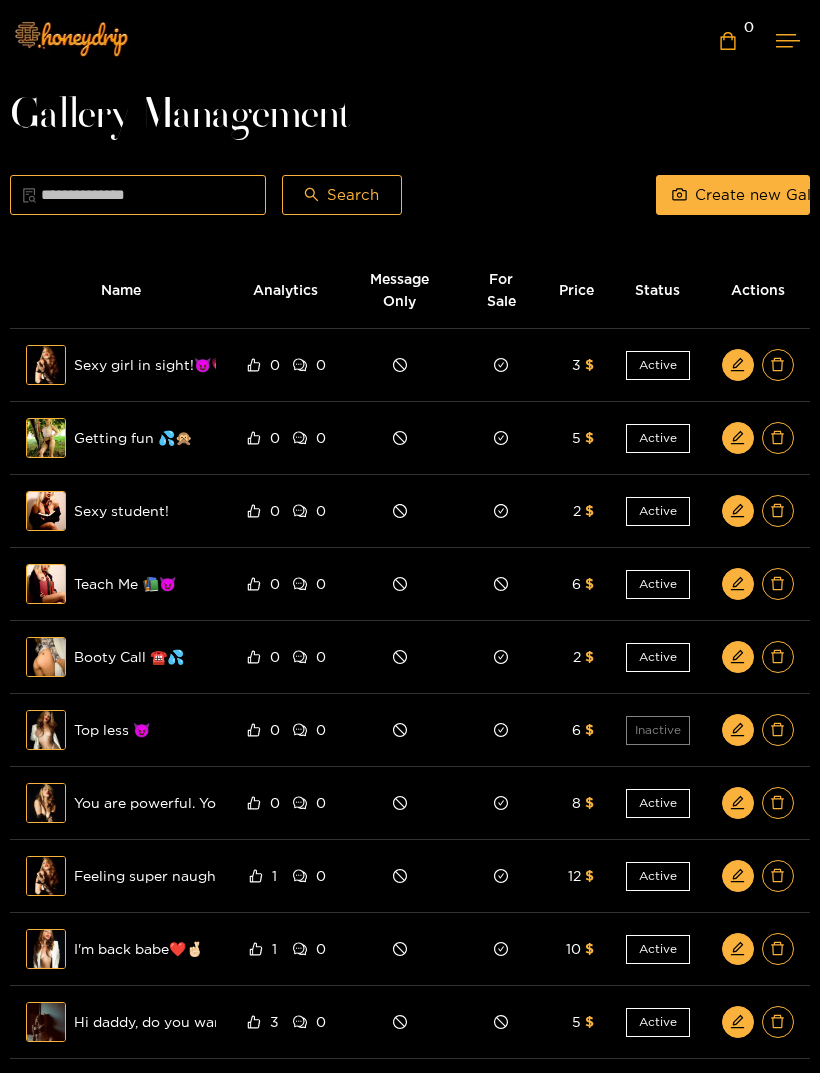 click on "Create new Gallery" at bounding box center (767, 195) 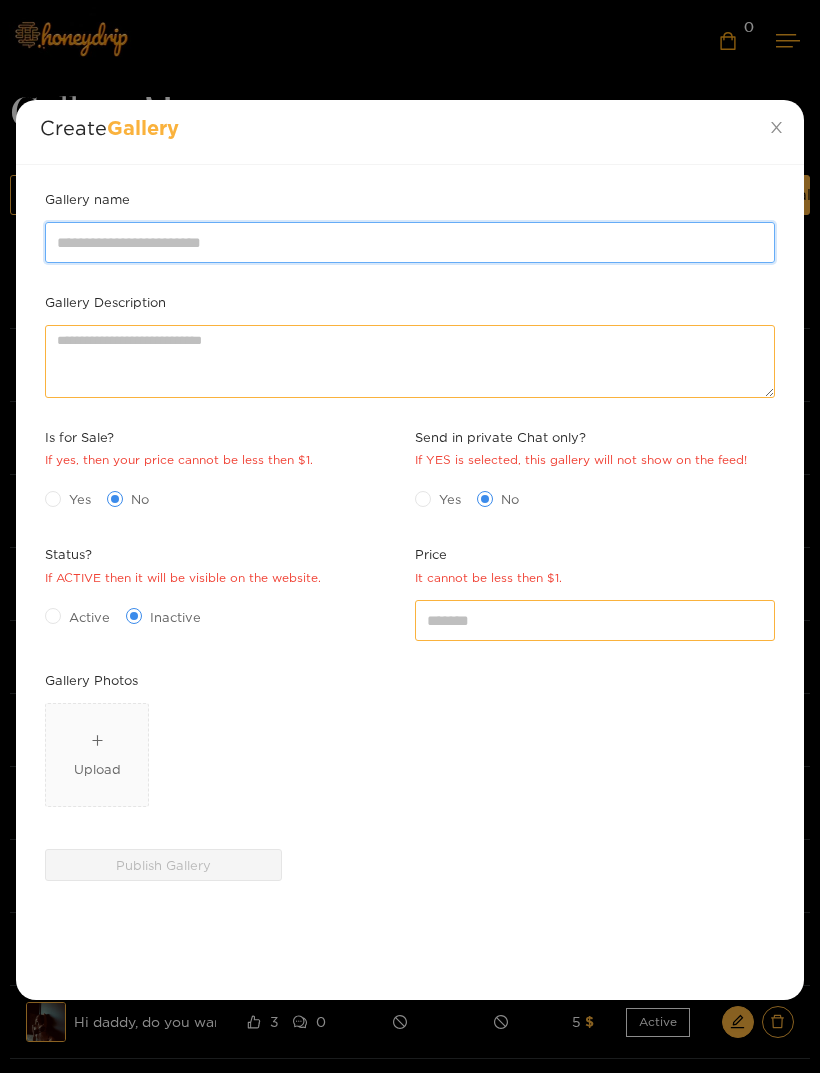 click on "Gallery name" at bounding box center [410, 242] 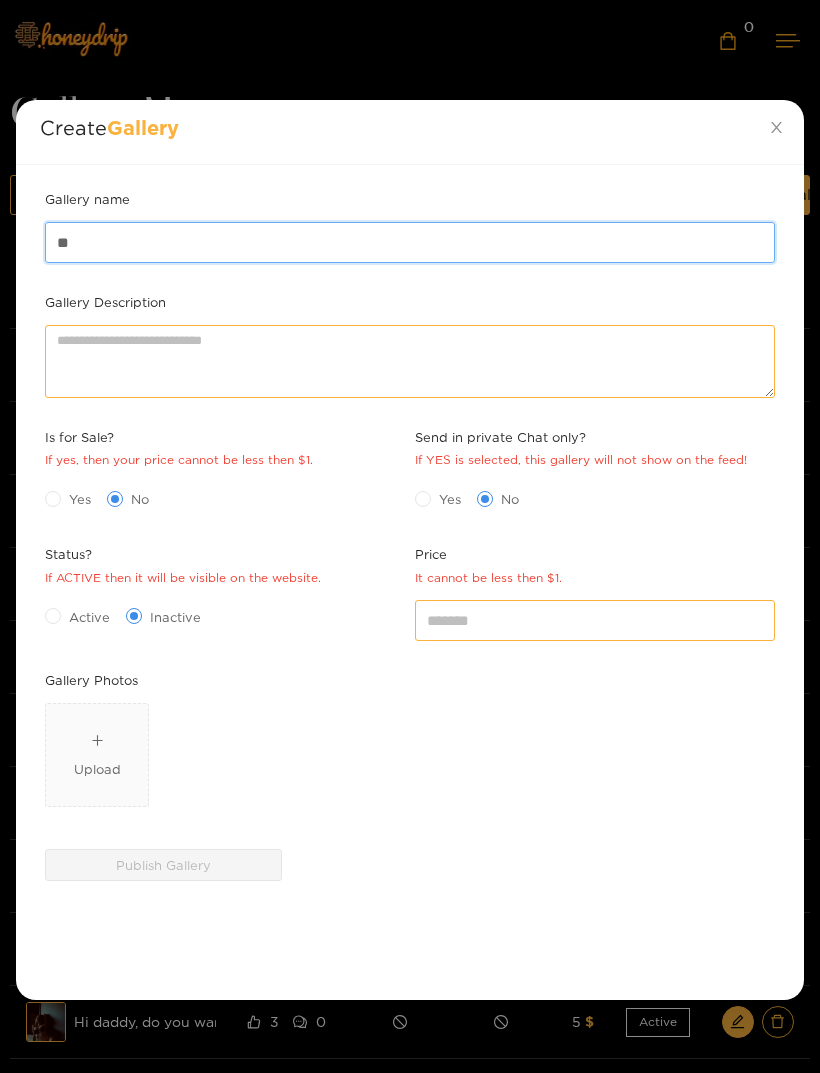 type on "*" 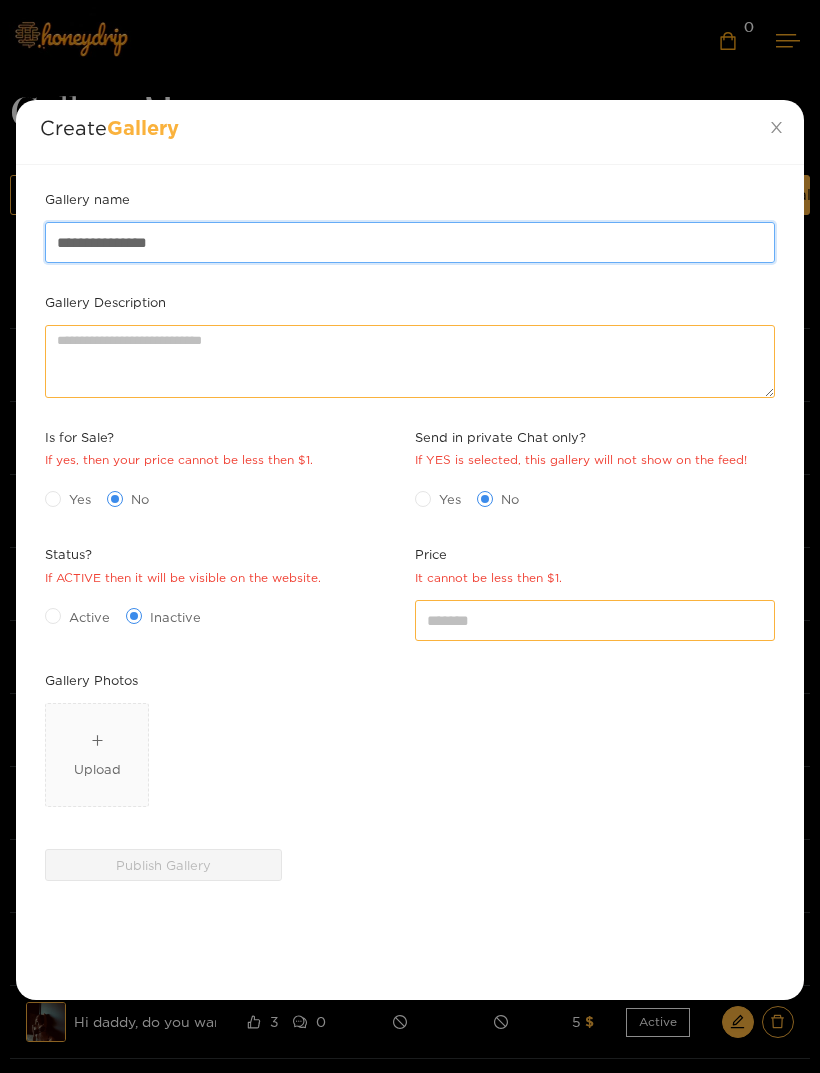 type on "**********" 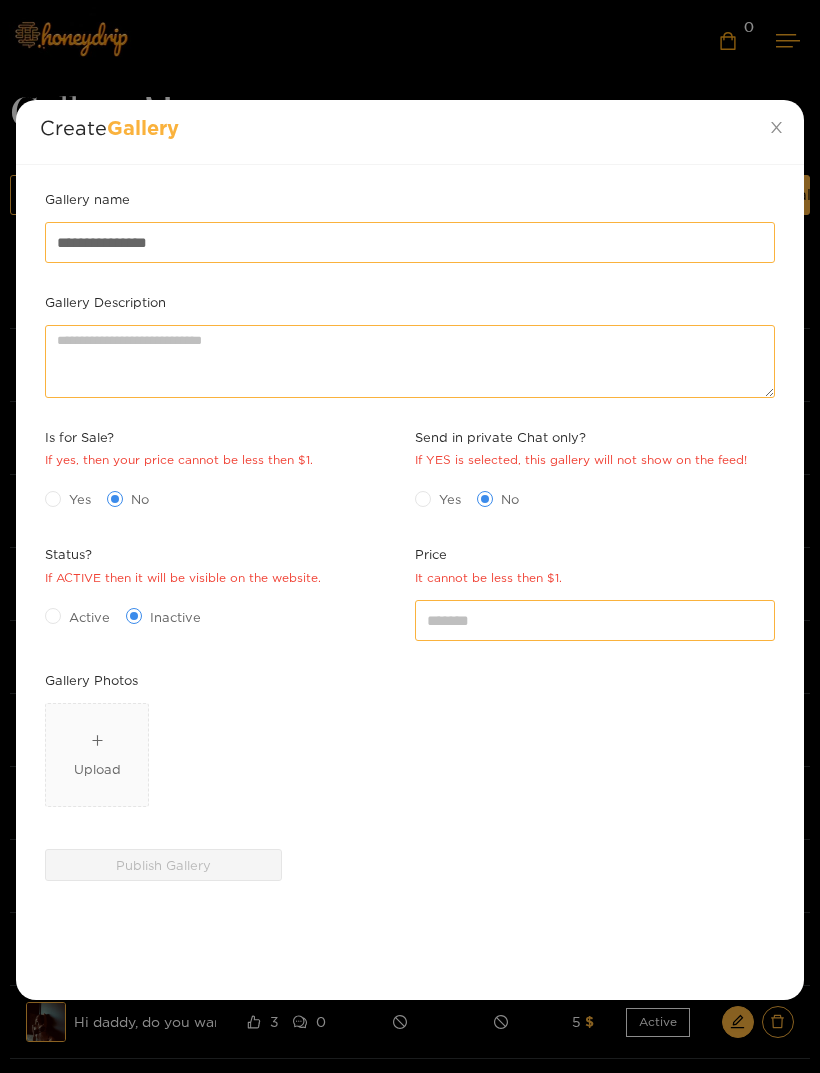 click at bounding box center [53, 499] 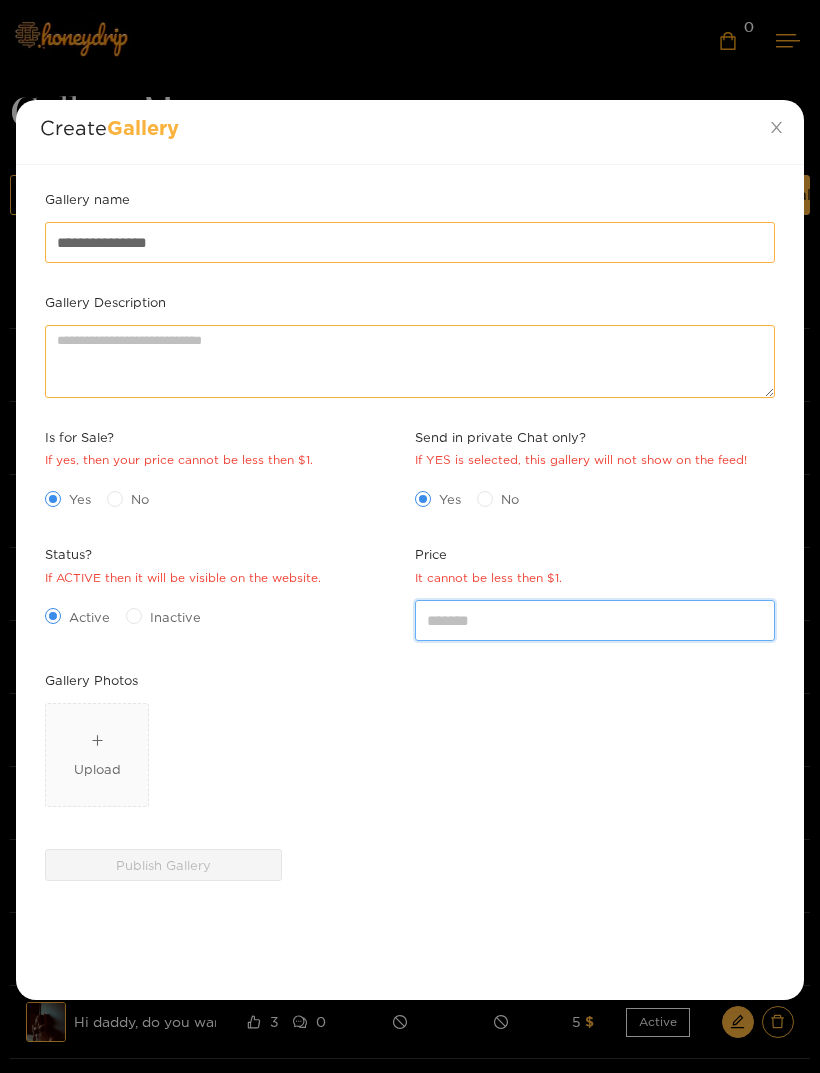 click on "*" at bounding box center (595, 620) 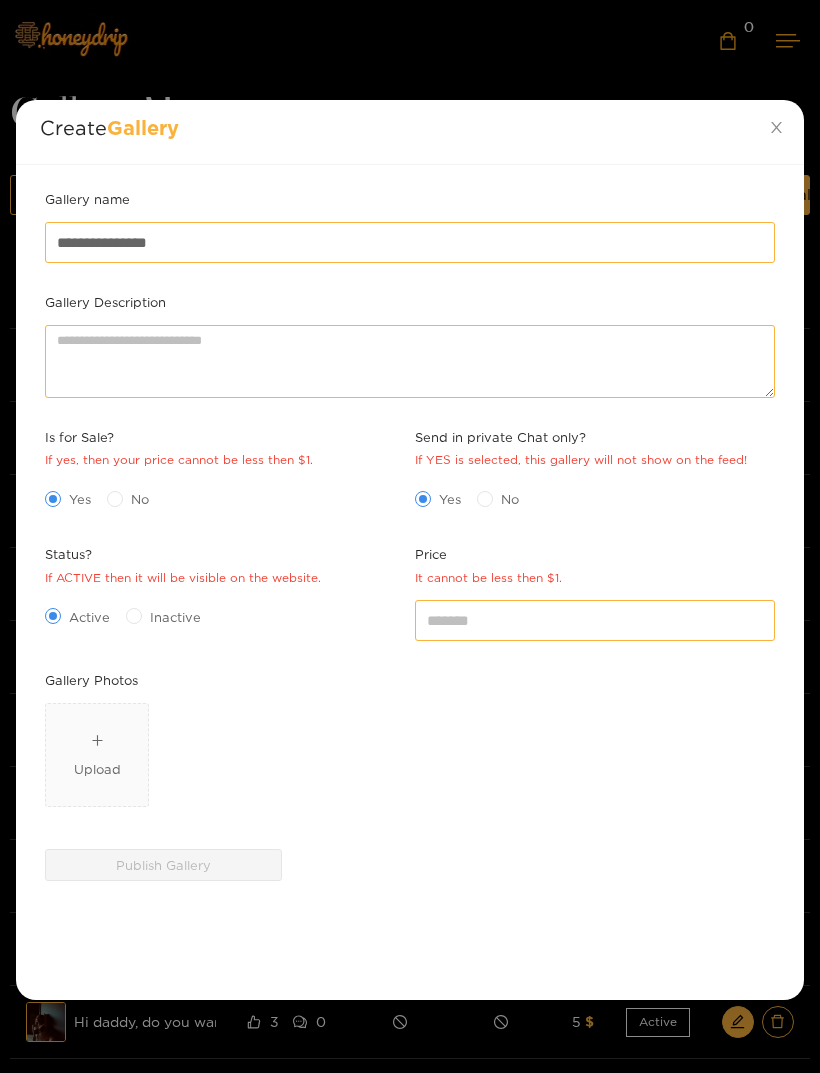 click on "Gallery Photos" at bounding box center [410, 684] 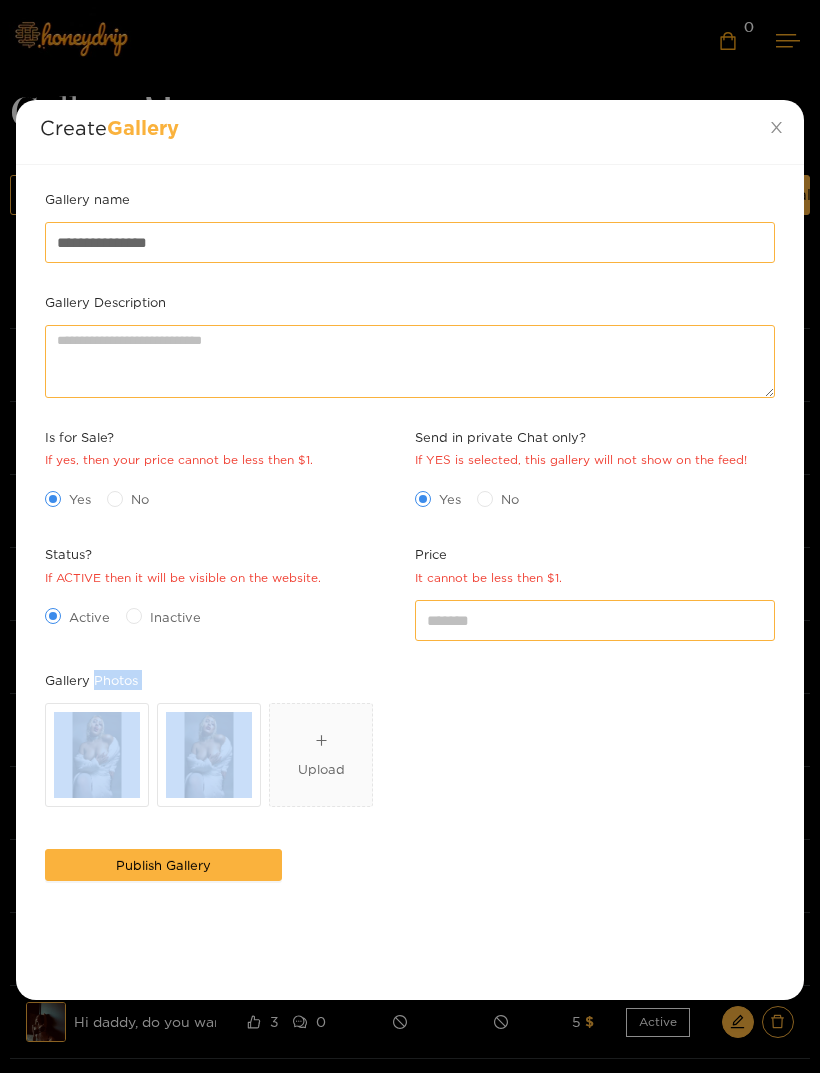 click on "Publish Gallery" at bounding box center (163, 865) 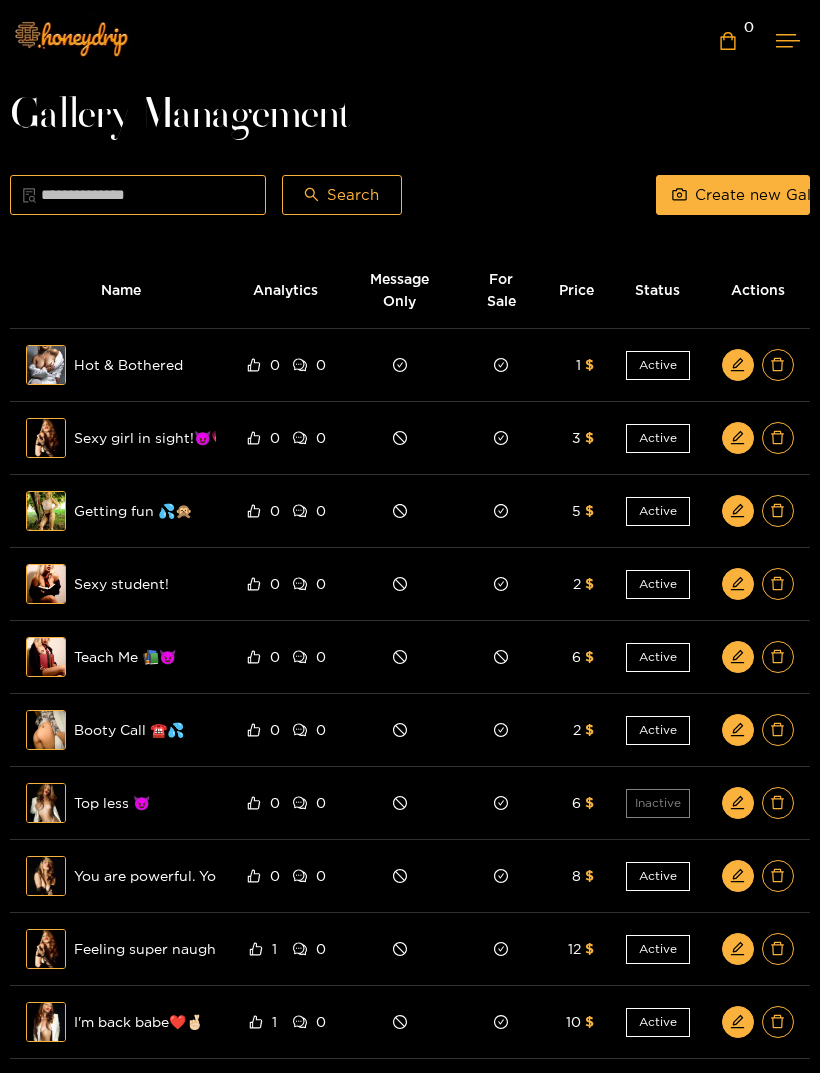 click 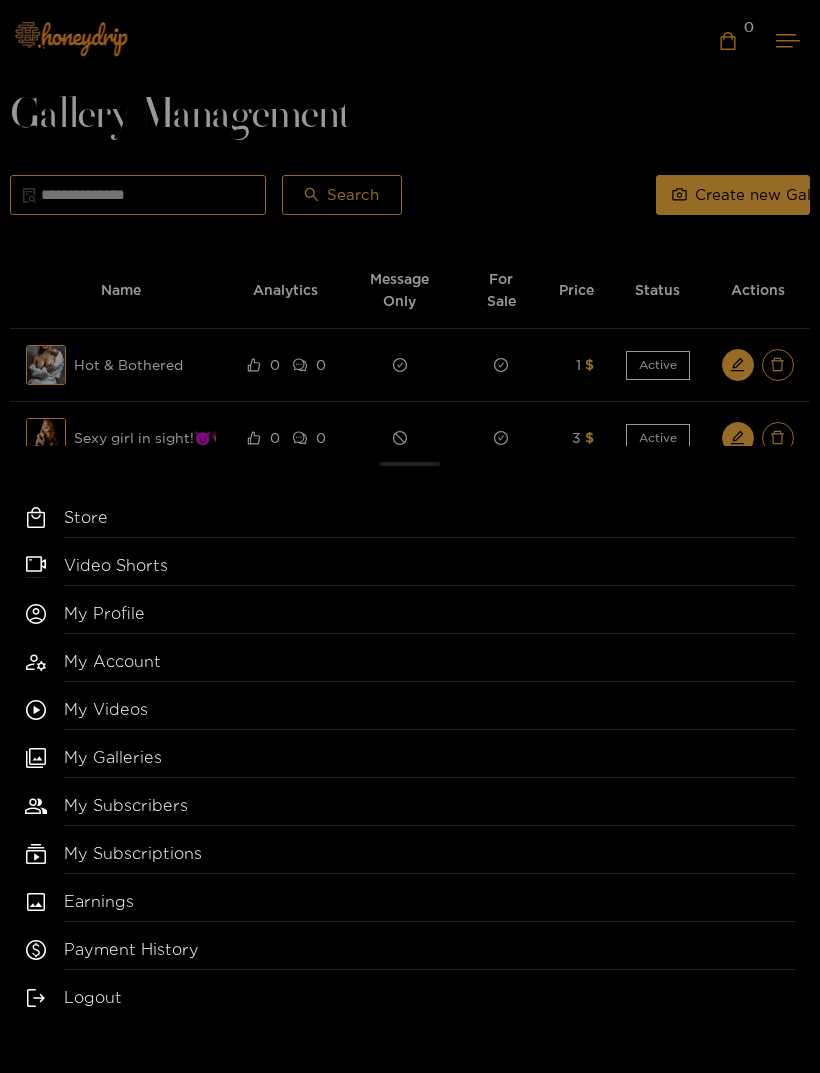 click on "Store Video Shorts My Profile My Account My Videos My Galleries My Subscribers My Subscriptions Earnings Payment History Logout" at bounding box center (410, 536) 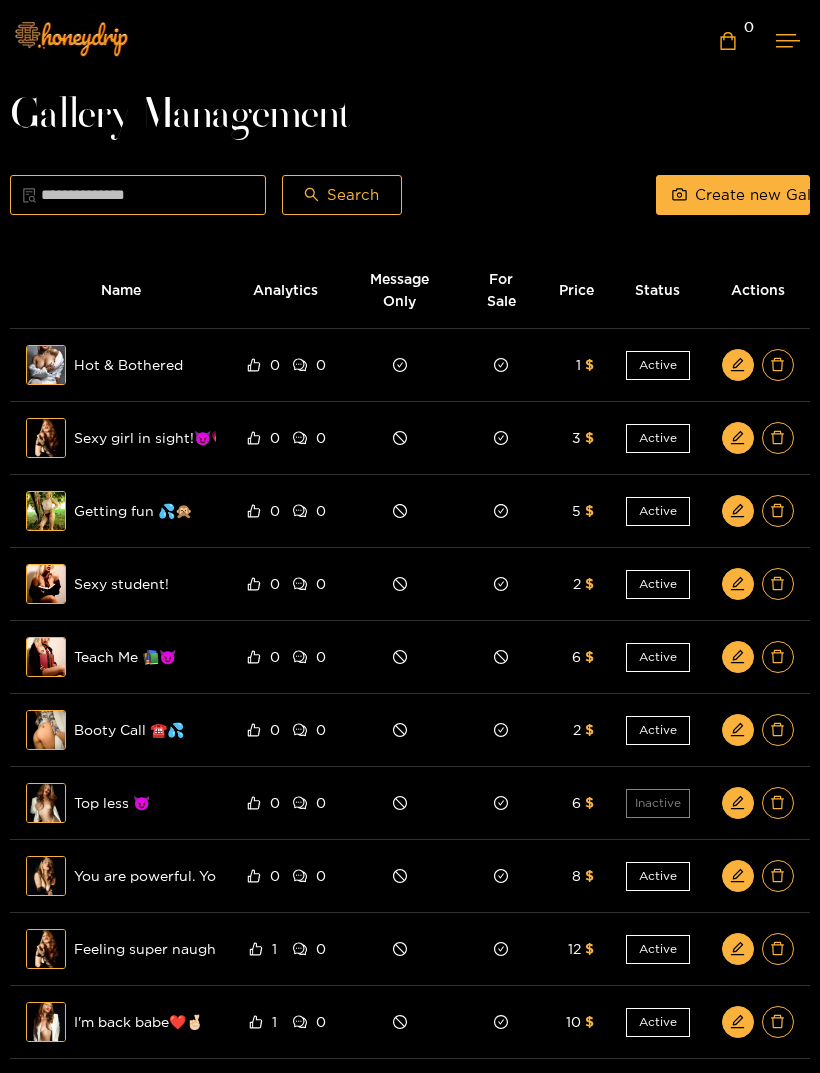 click 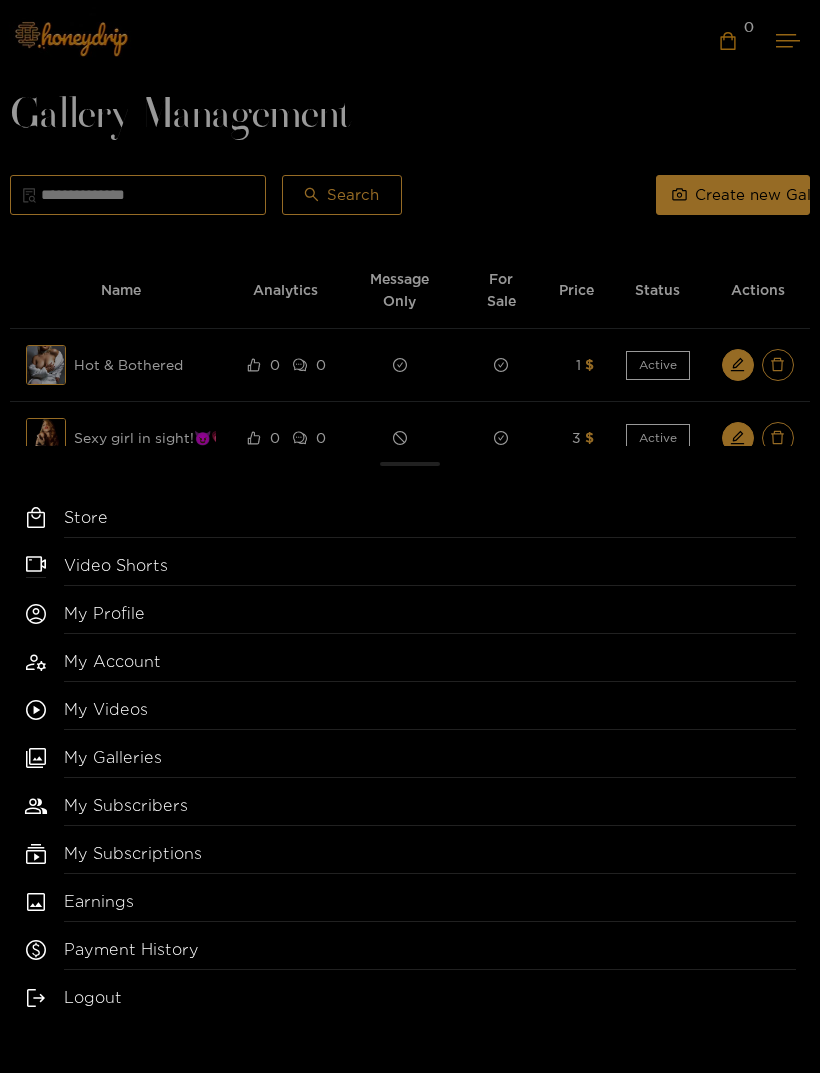 click on "Store" at bounding box center (430, 522) 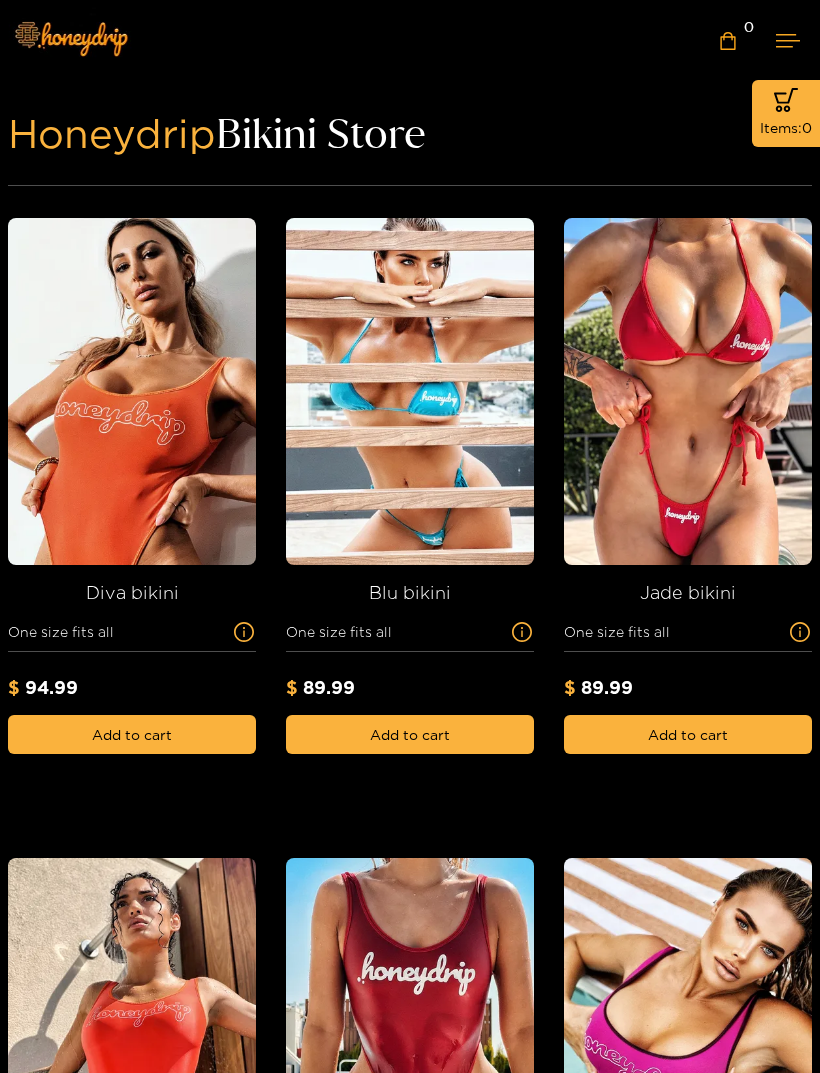 click 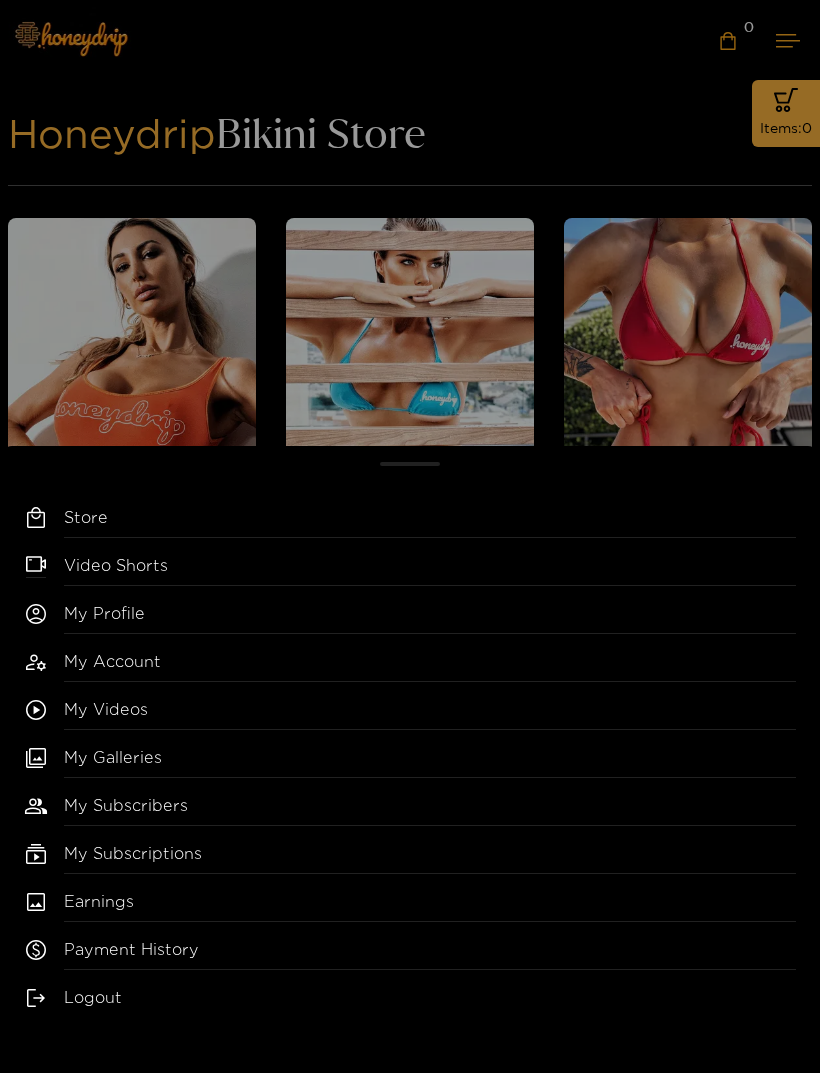 click on "Video Shorts" at bounding box center [430, 570] 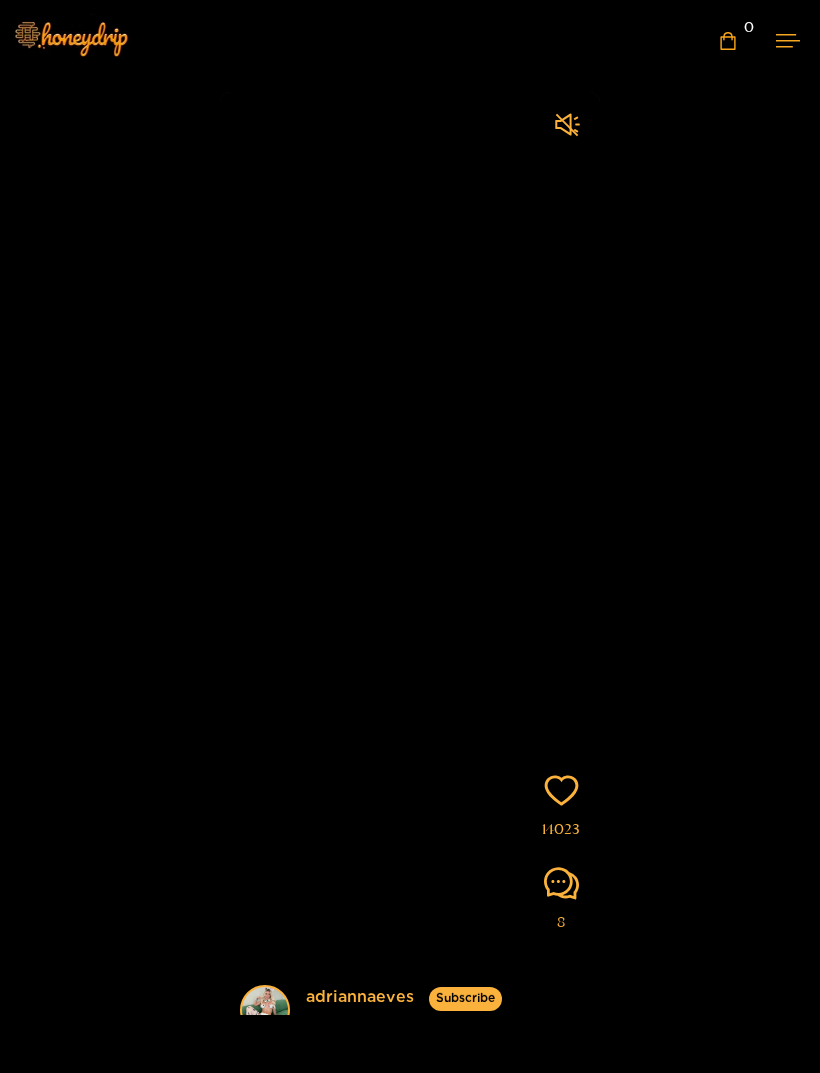 click at bounding box center (788, 40) 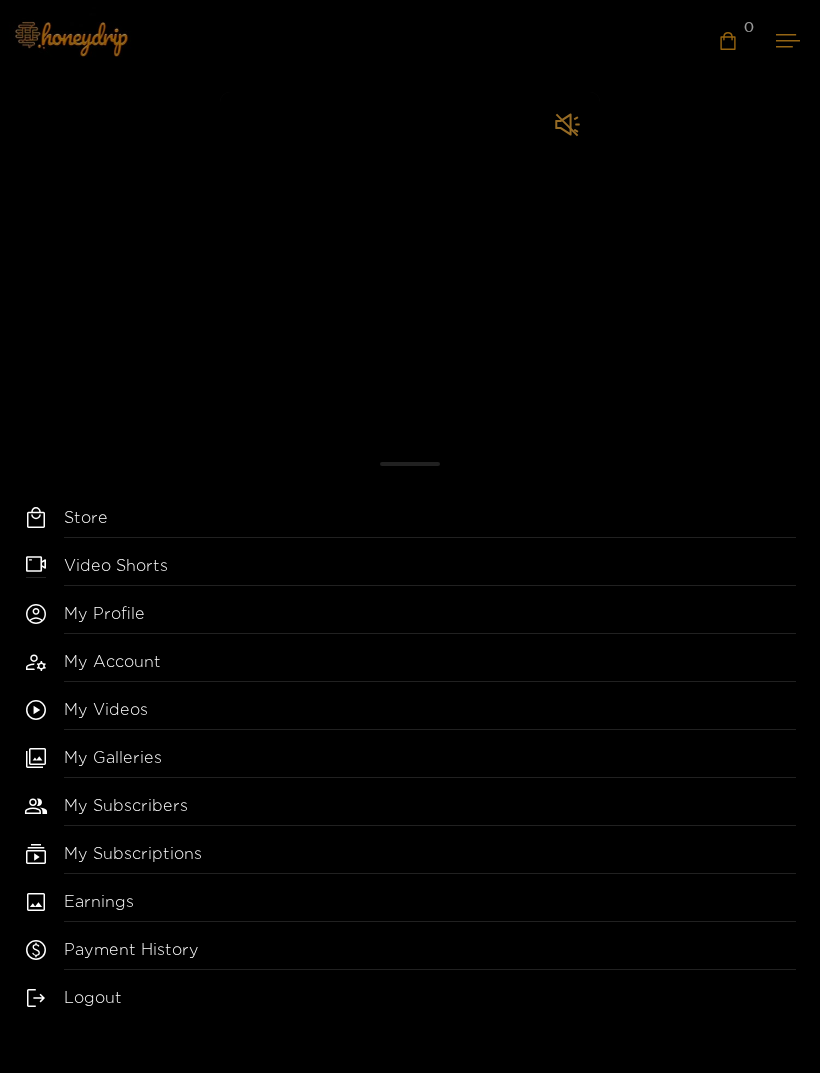click on "My Subscriptions" at bounding box center [430, 858] 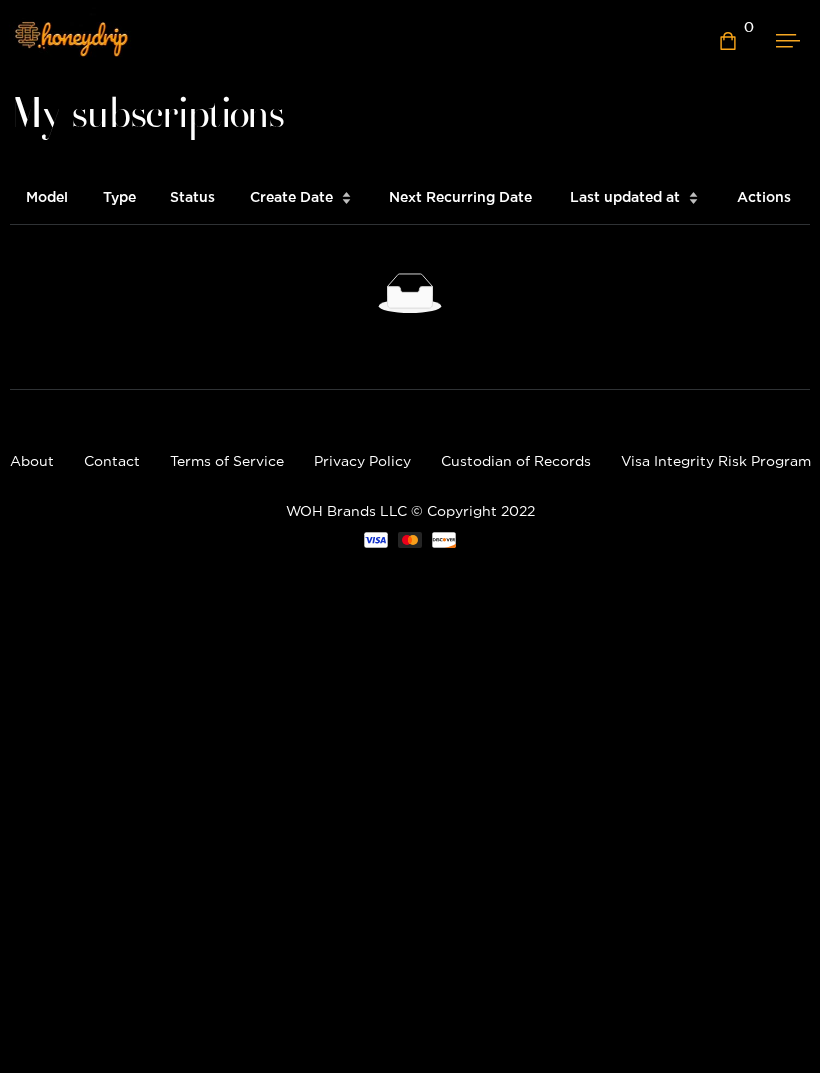 click 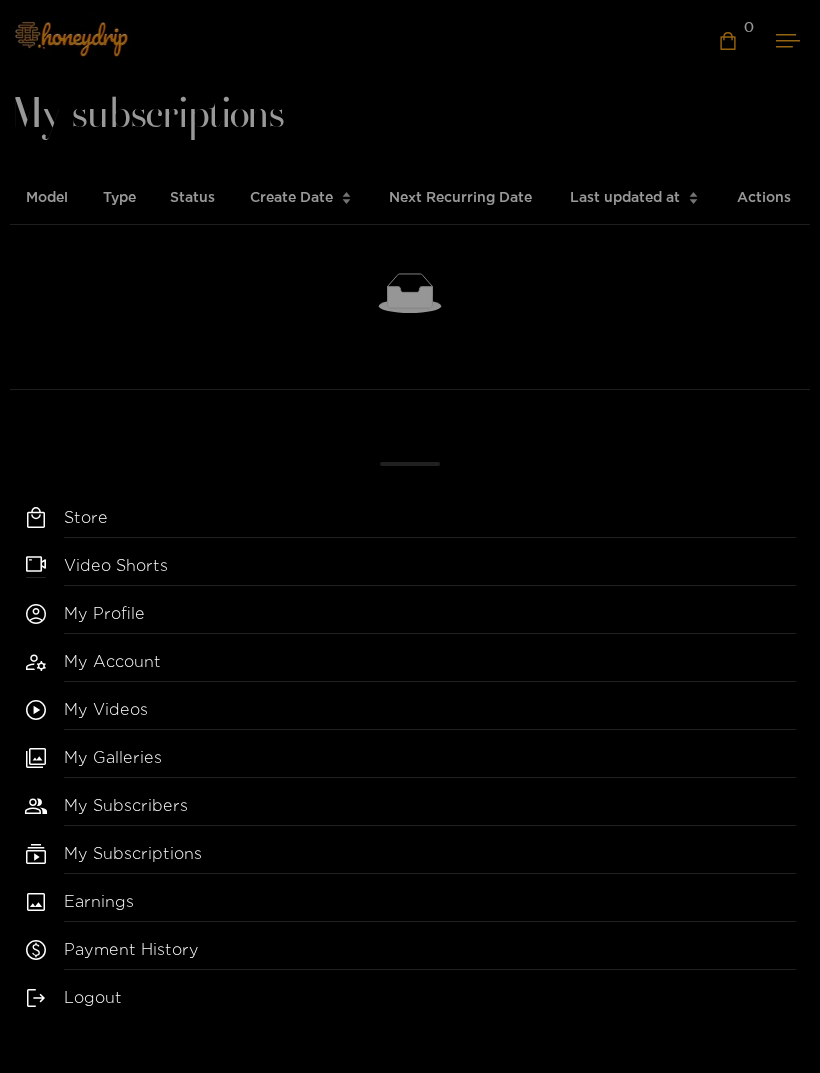 click on "My Subscribers" at bounding box center [430, 810] 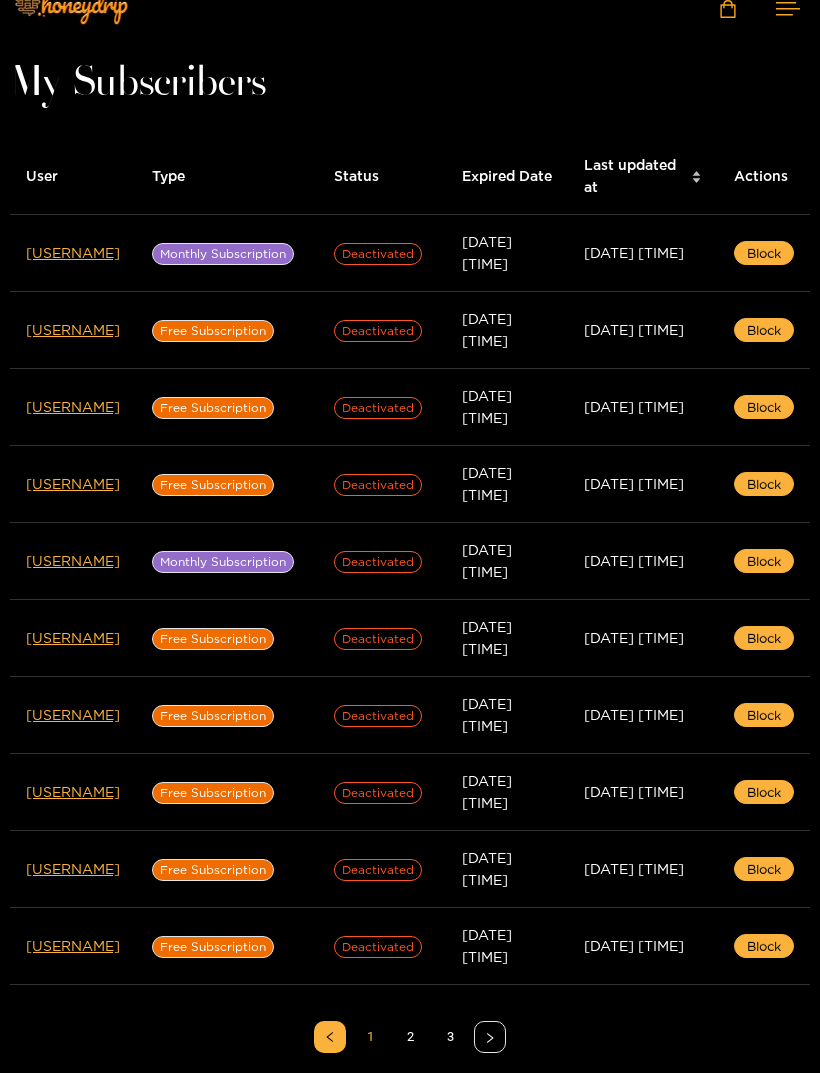 scroll, scrollTop: 0, scrollLeft: 0, axis: both 